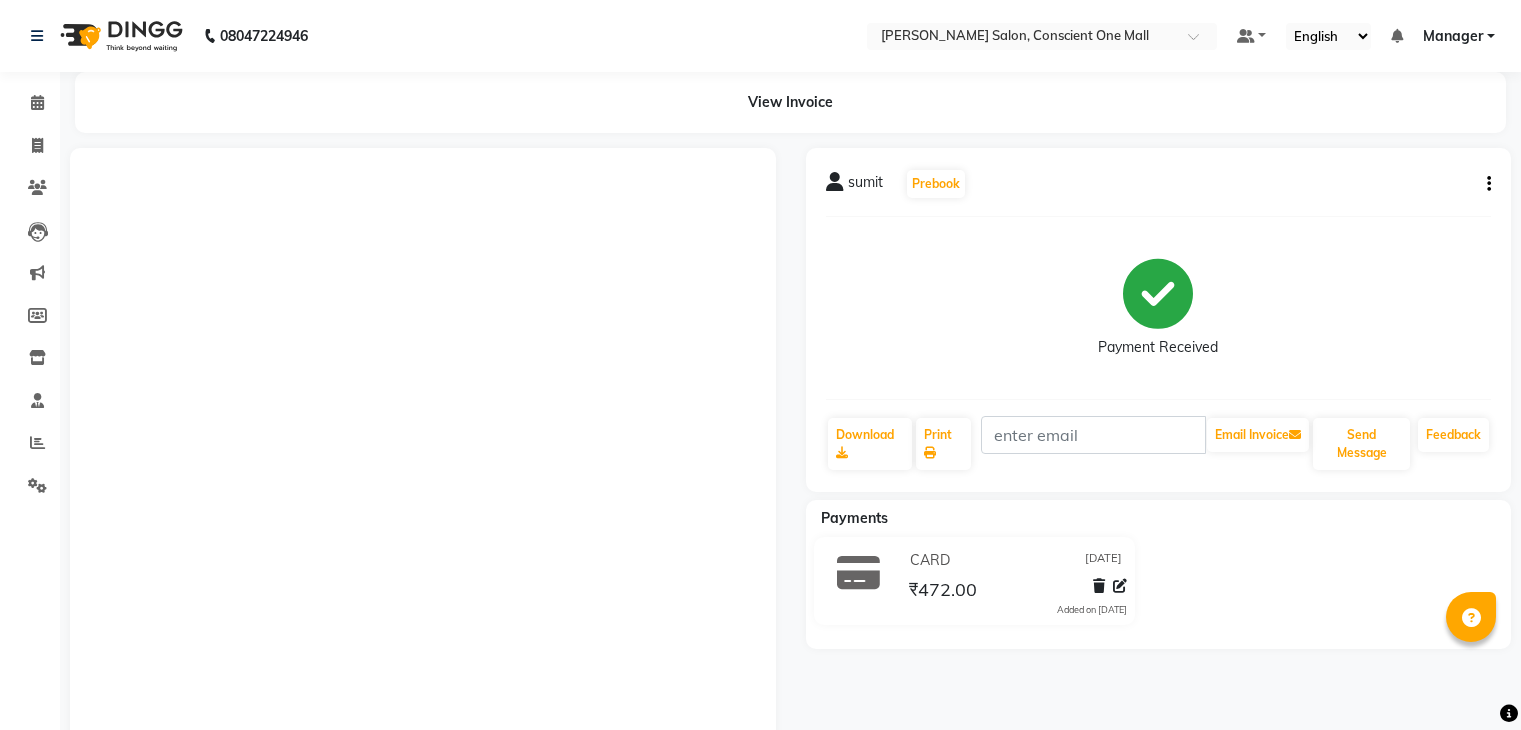 scroll, scrollTop: 0, scrollLeft: 0, axis: both 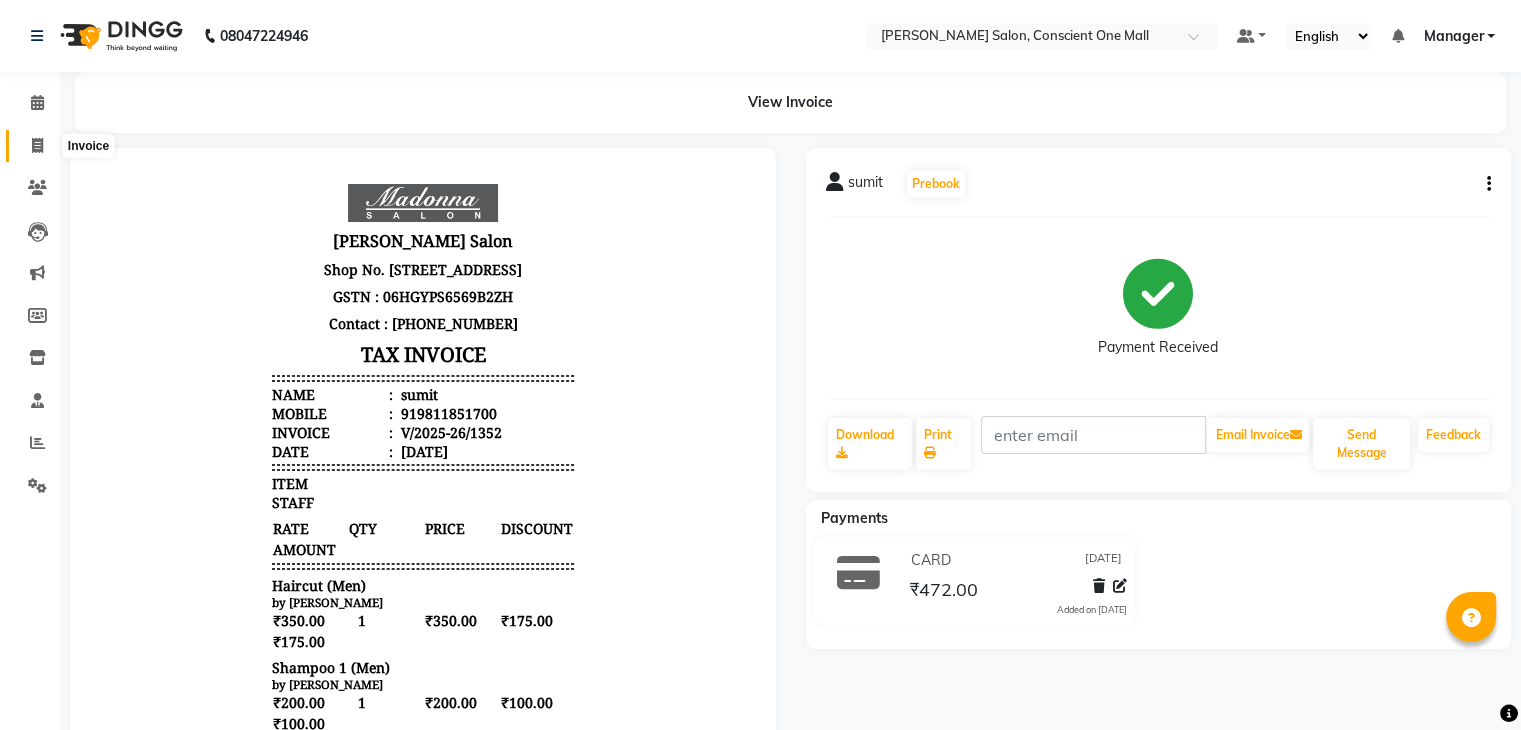 click 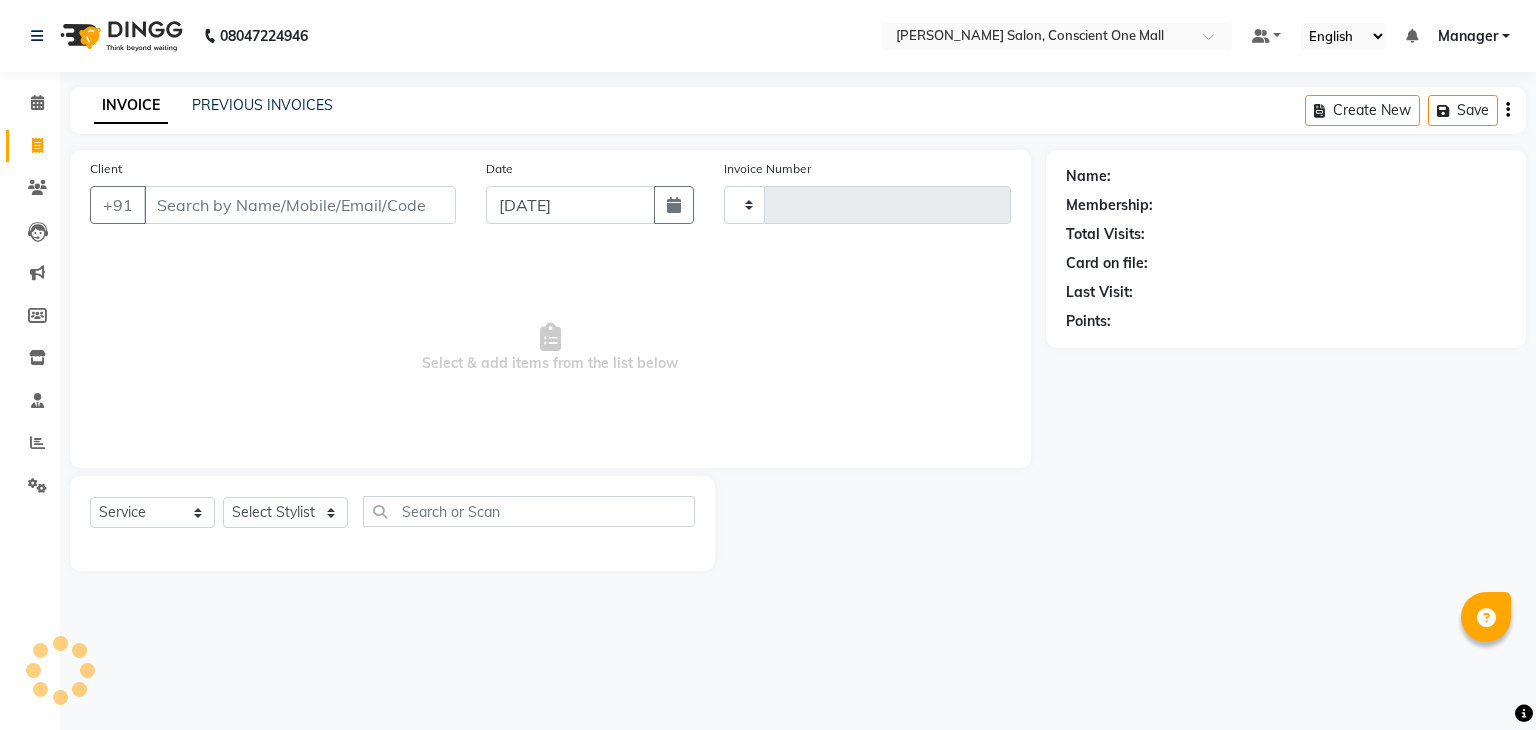 type on "1353" 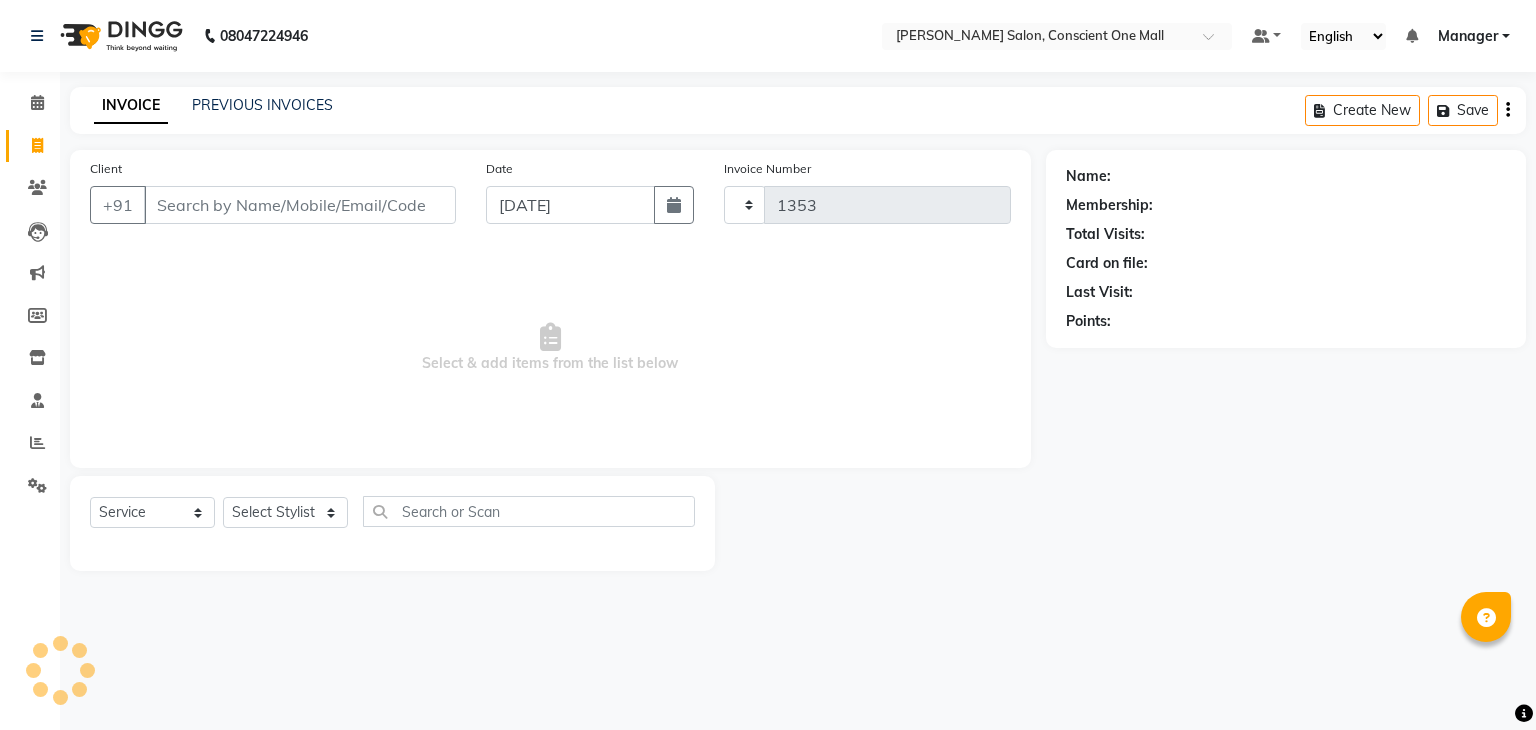 select on "7575" 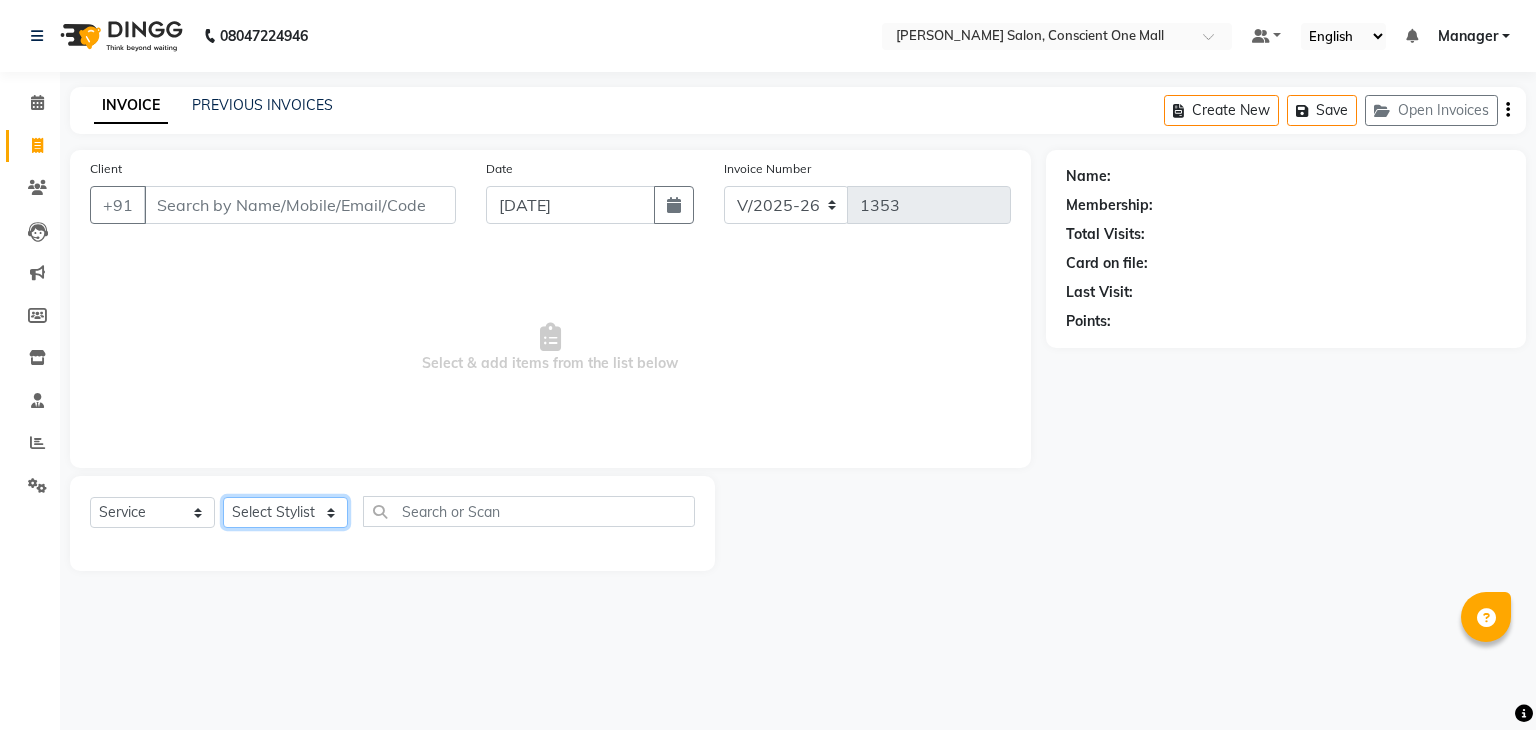 click on "Select Stylist AJAD AMIT Angad ANSHU Bilal FAHEEM Harry Janvi JAY kajal Khusboo Manager misty Mukesh Naeem Navjot Kaur neha NITA Pawan Ripa Sachin Sagar  SAHIL SAMEER Sanjeev Saurabh Shivprakash Sultana" 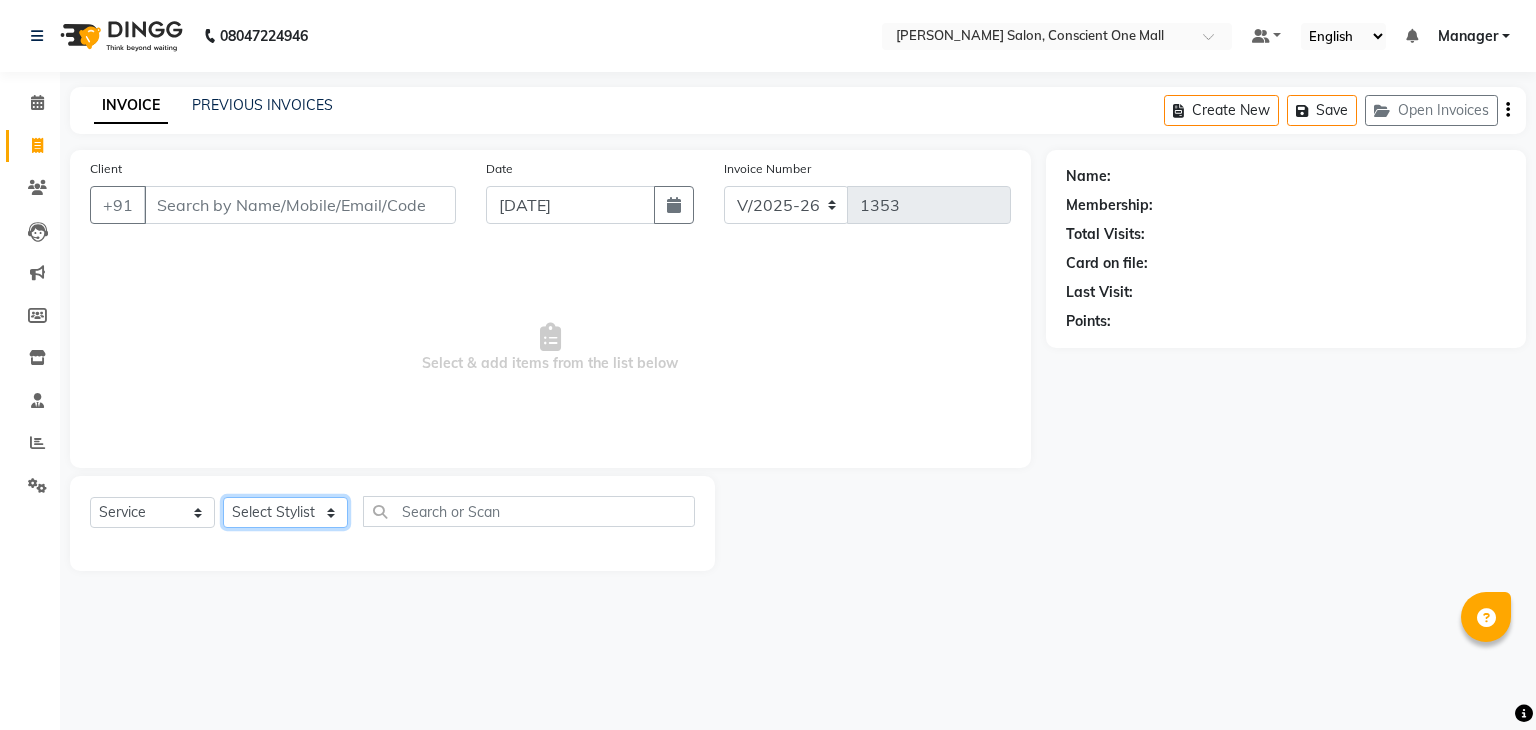 select on "67299" 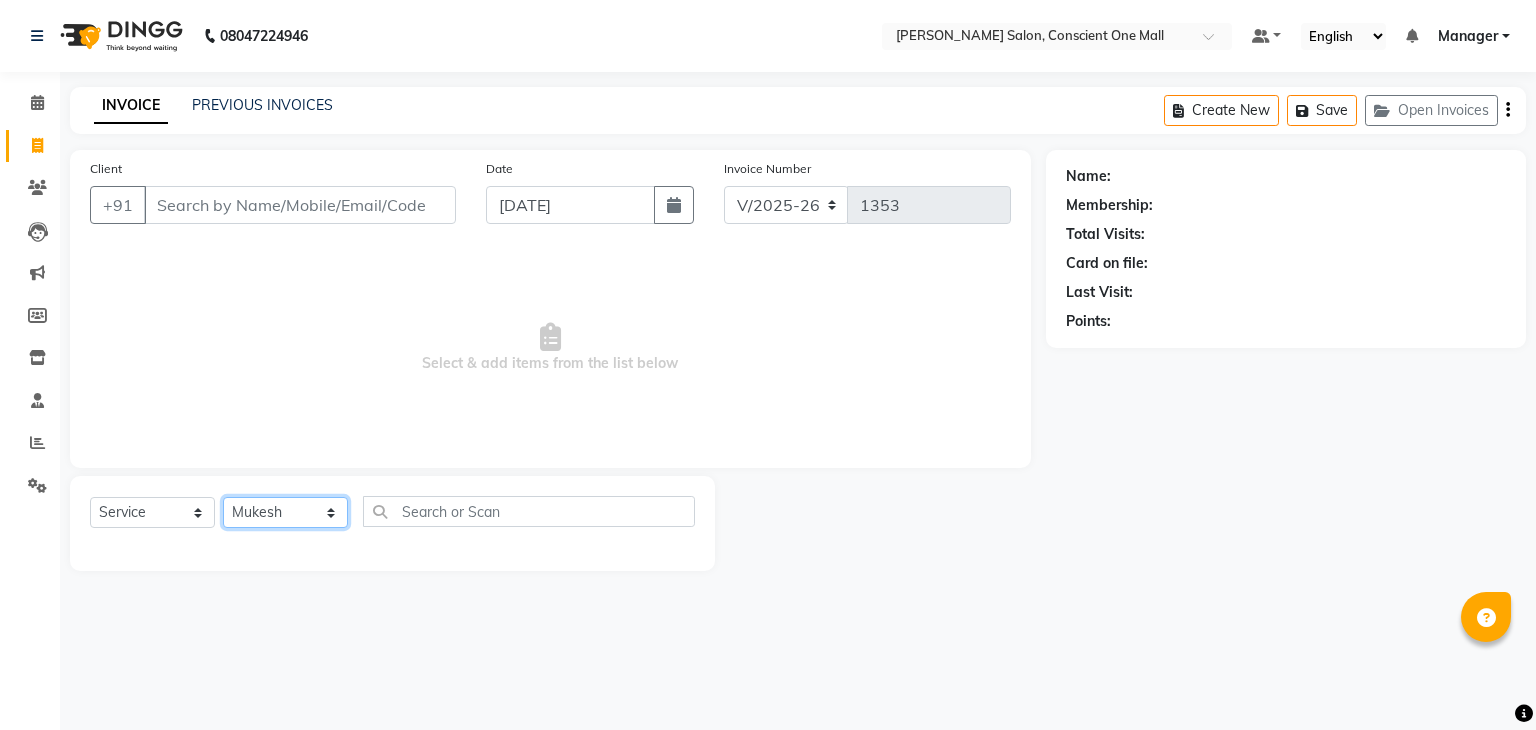 click on "Select Stylist AJAD AMIT Angad ANSHU Bilal FAHEEM Harry Janvi JAY kajal Khusboo Manager misty Mukesh Naeem Navjot Kaur neha NITA Pawan Ripa Sachin Sagar  SAHIL SAMEER Sanjeev Saurabh Shivprakash Sultana" 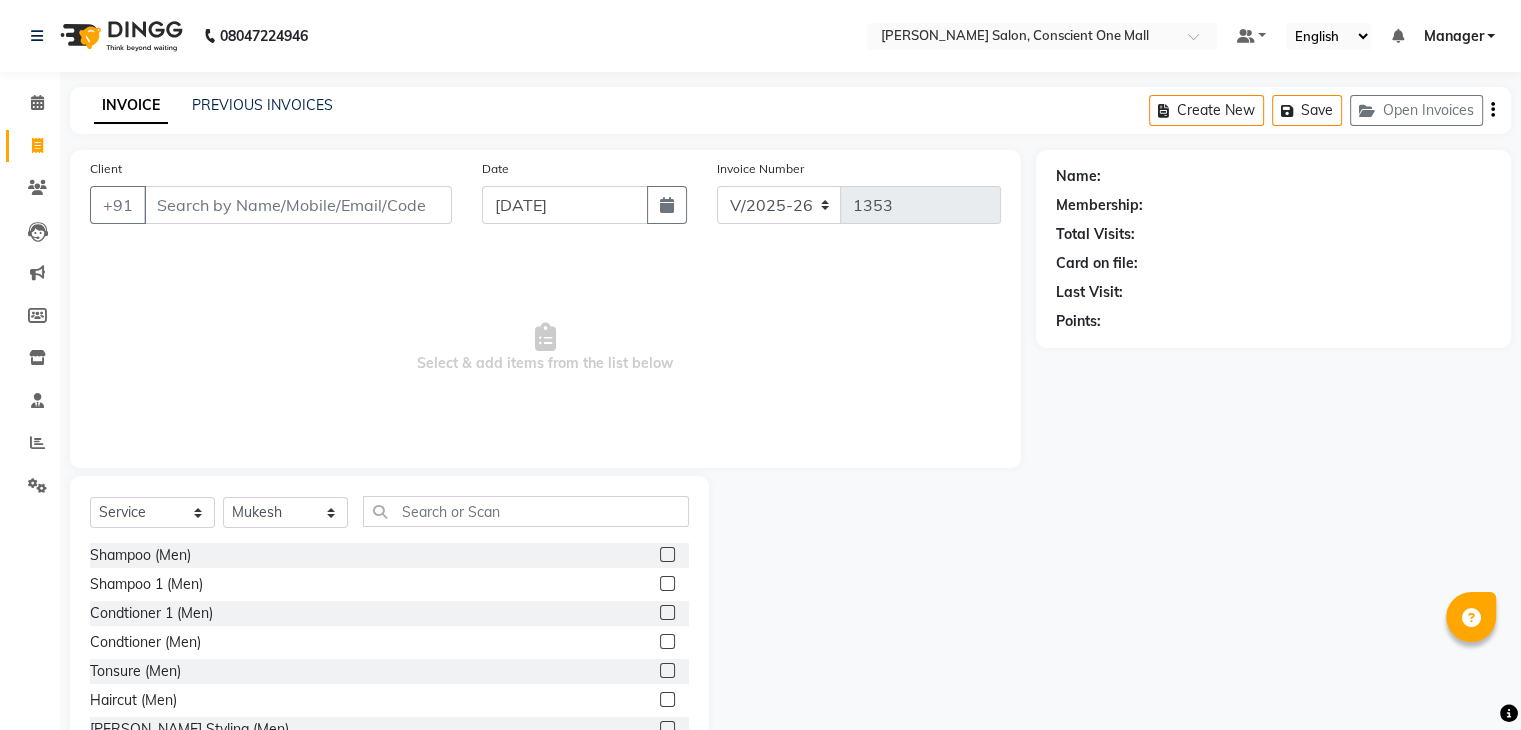 click 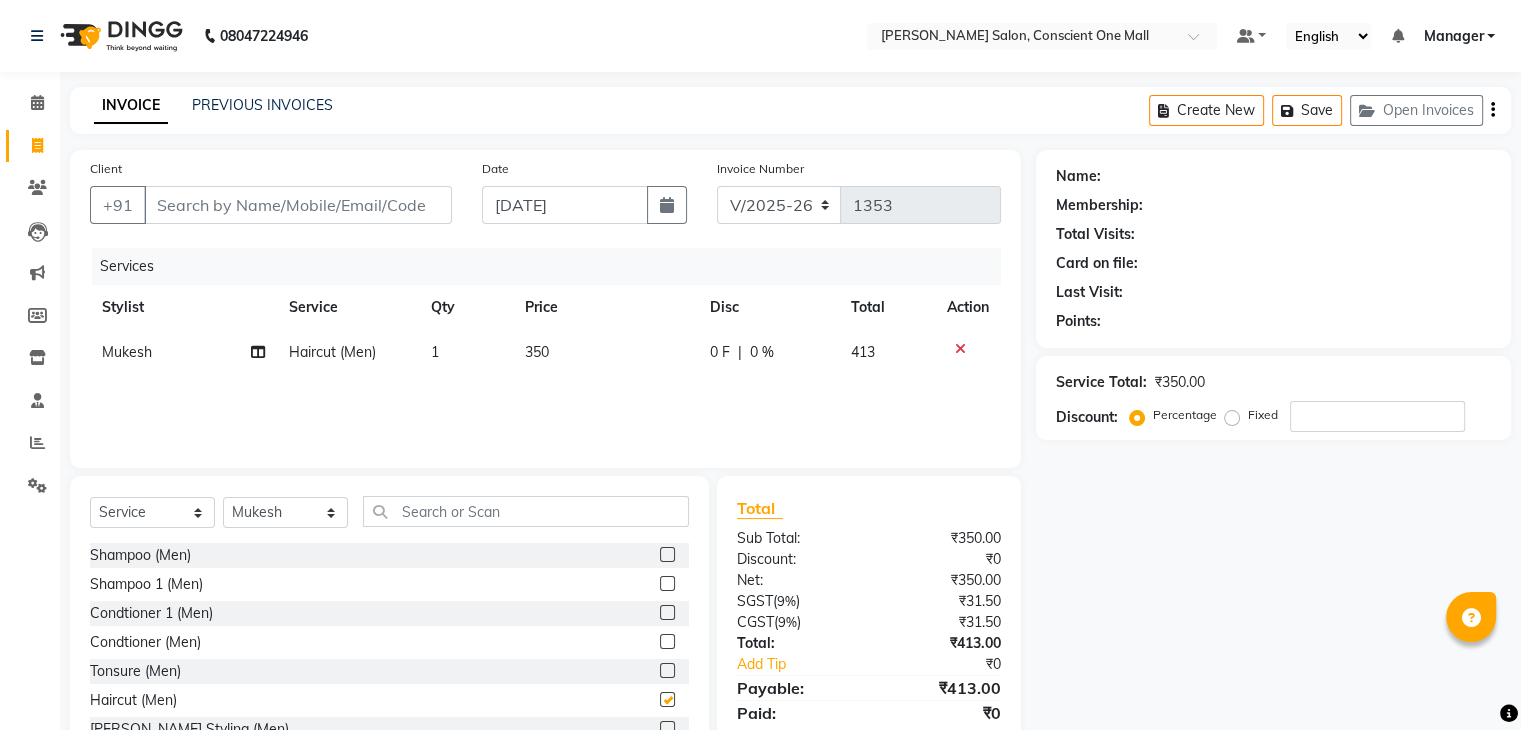 checkbox on "false" 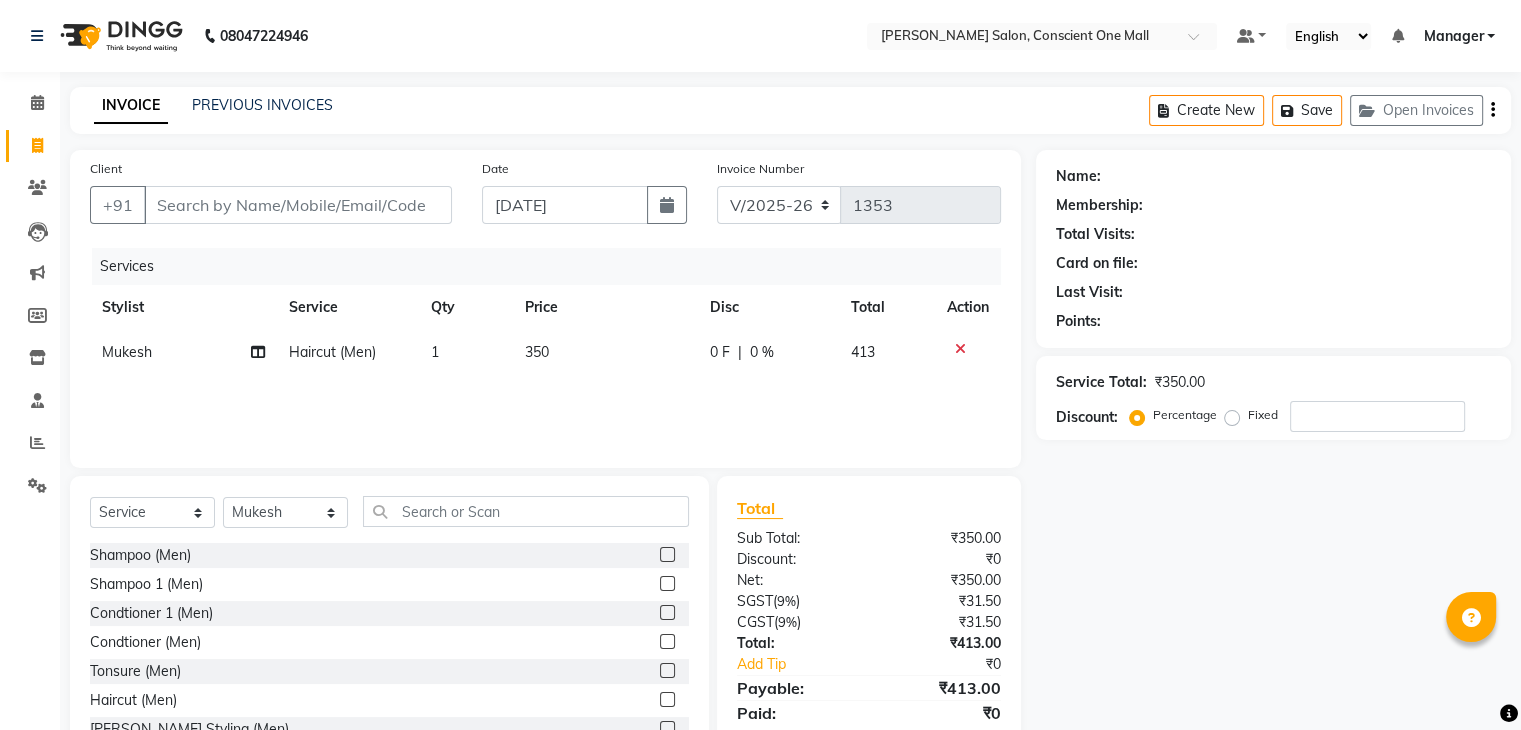scroll, scrollTop: 40, scrollLeft: 0, axis: vertical 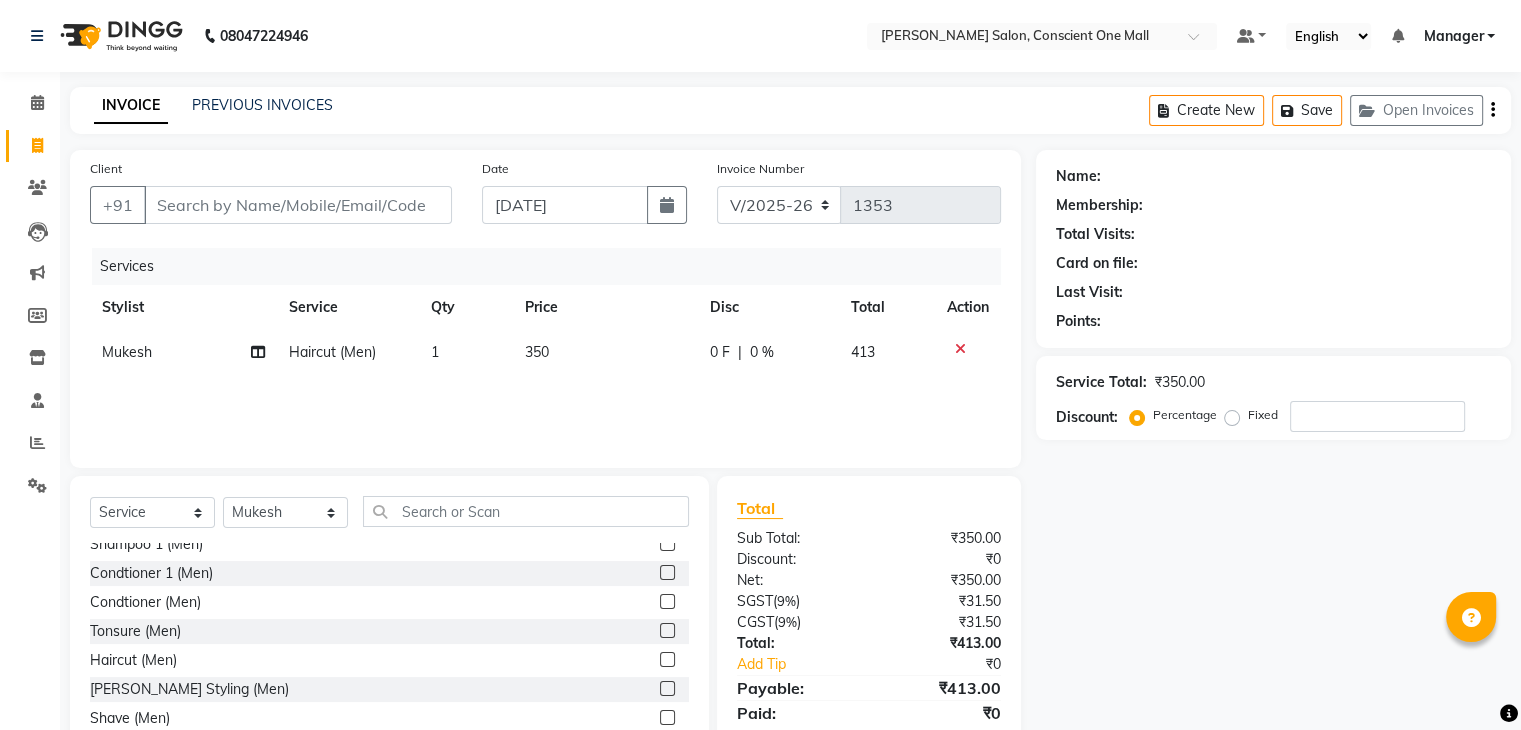 click 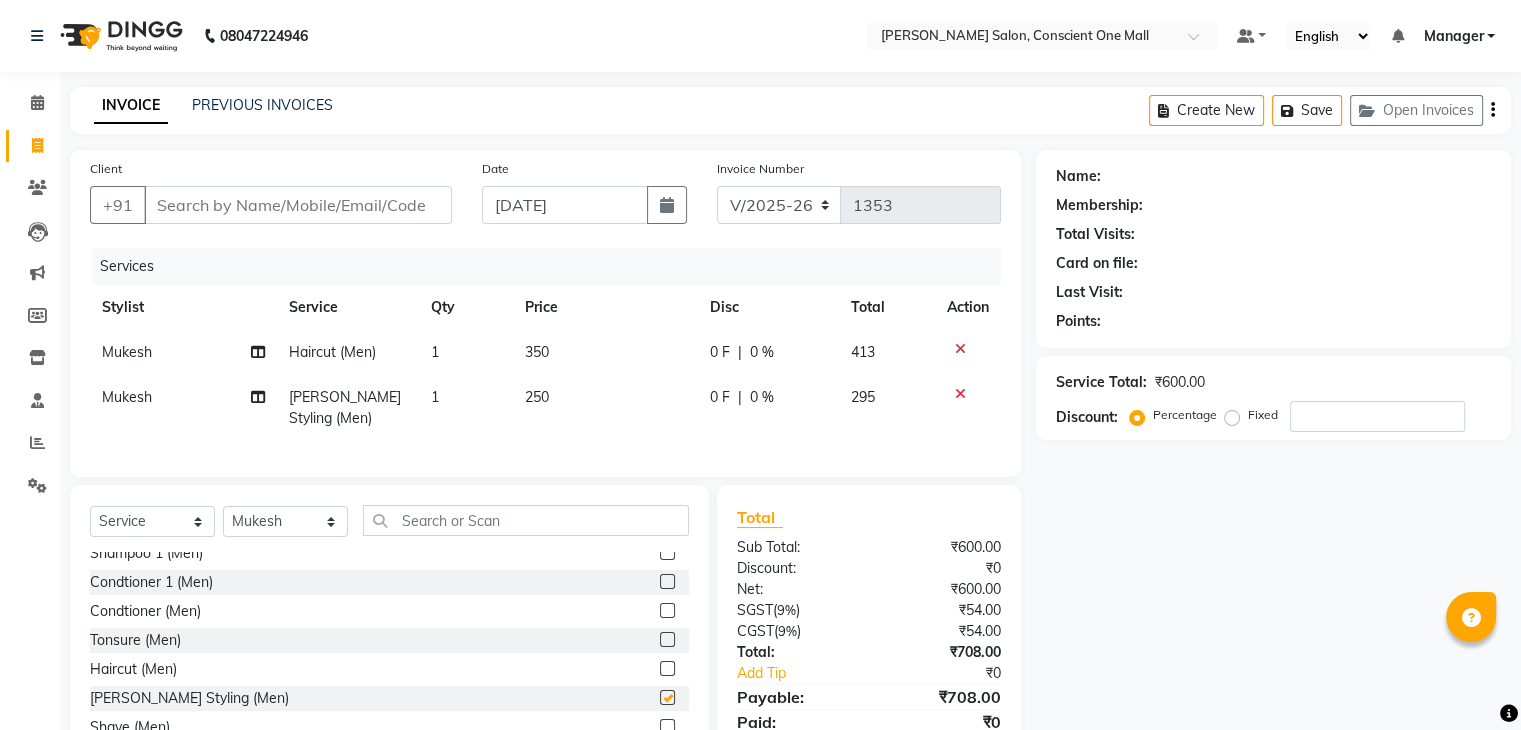 checkbox on "false" 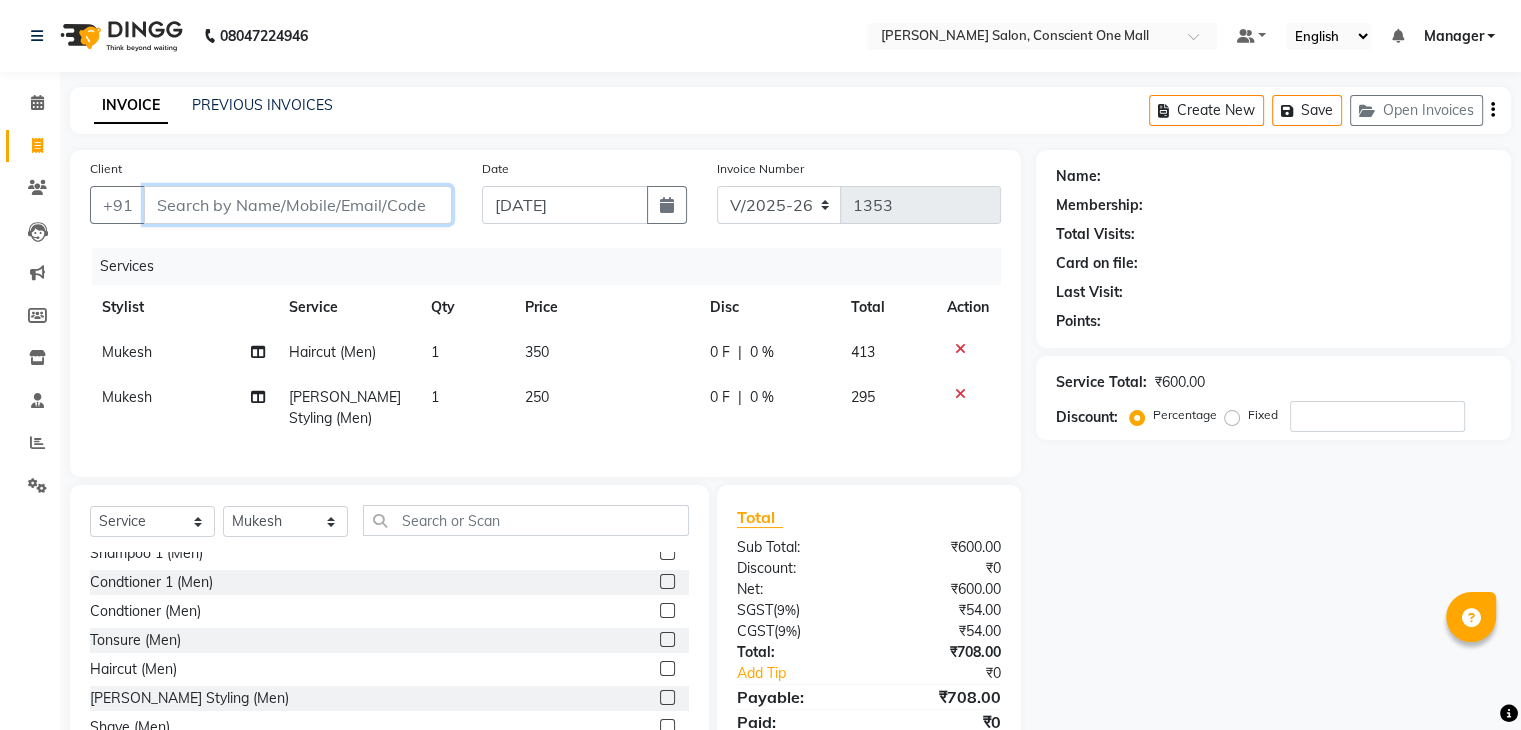 click on "Client" at bounding box center [298, 205] 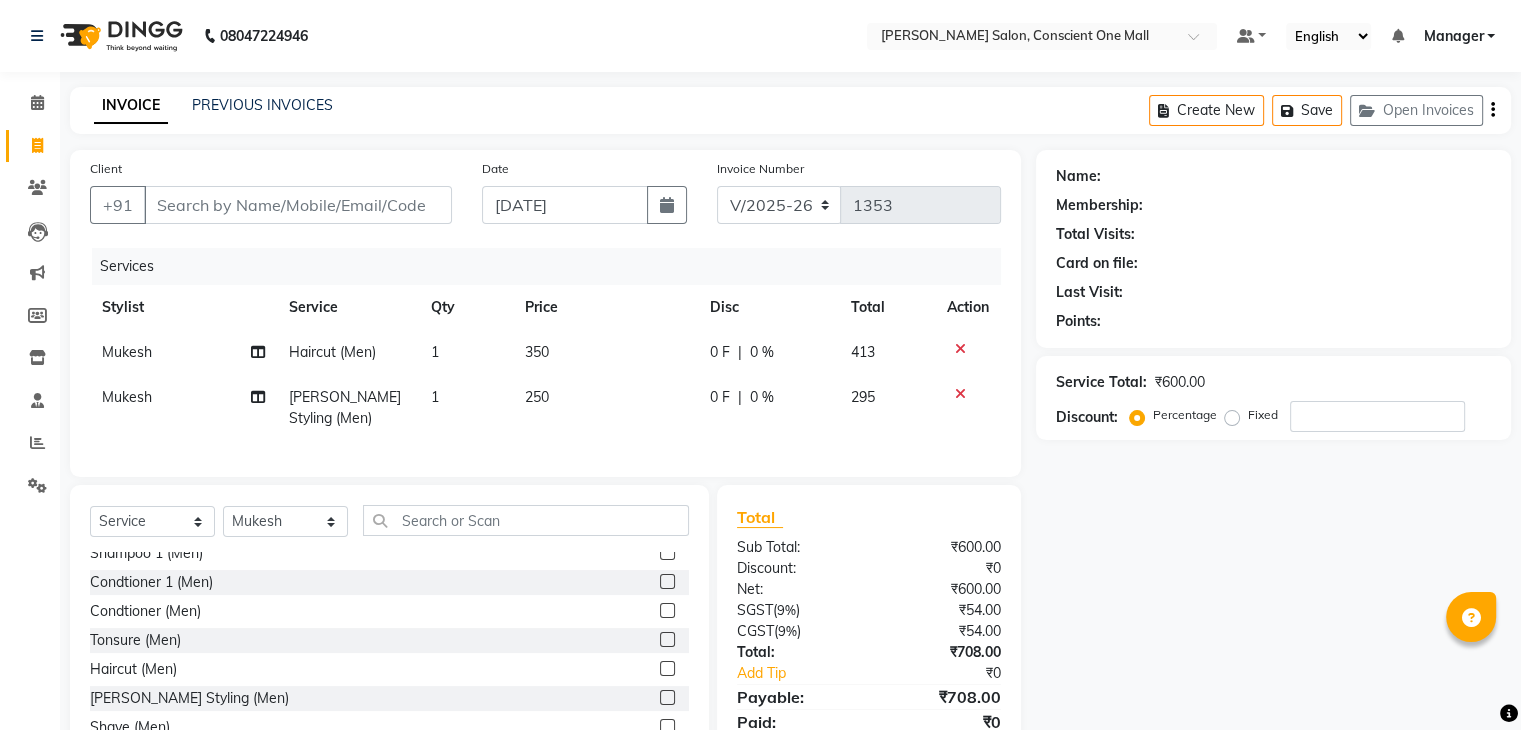 click 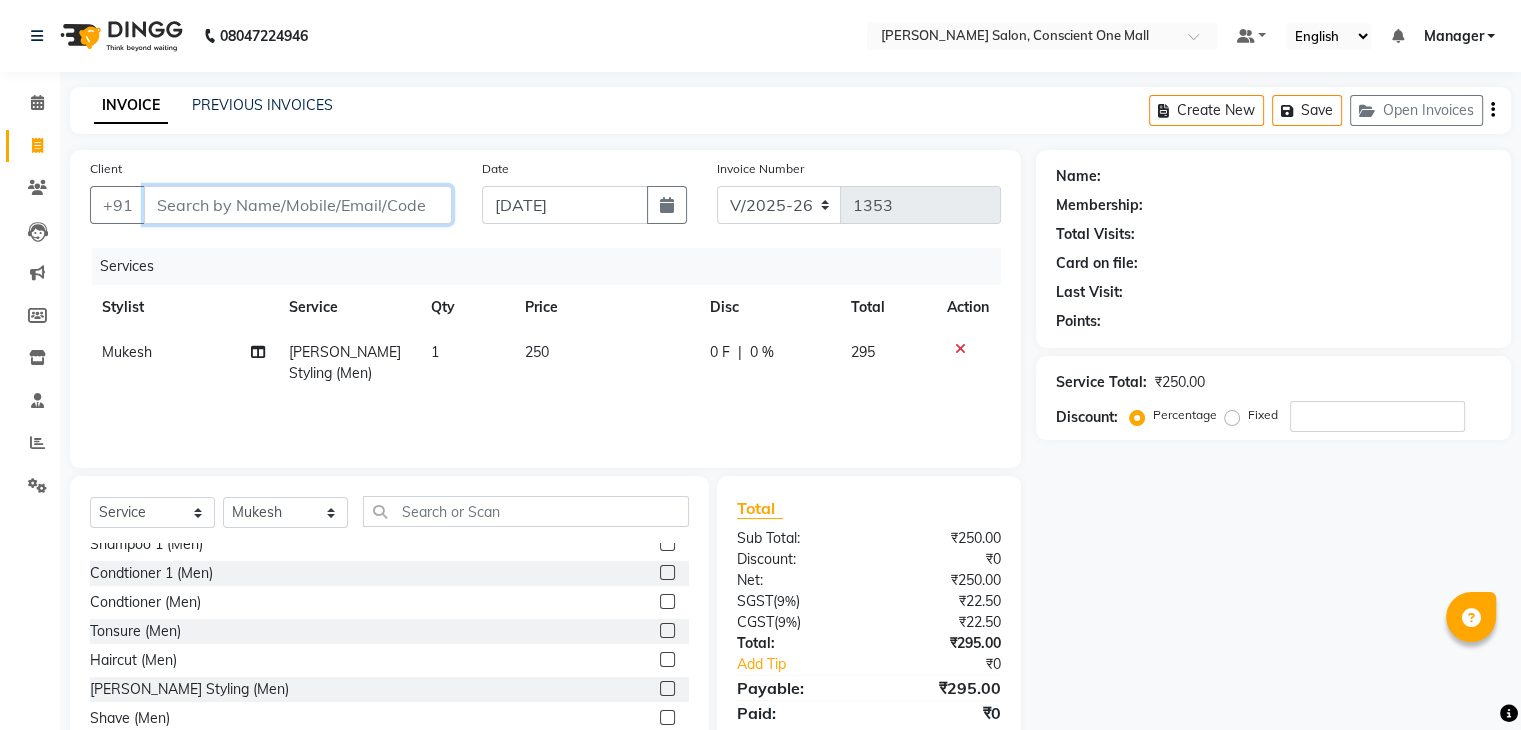 click on "Client" at bounding box center (298, 205) 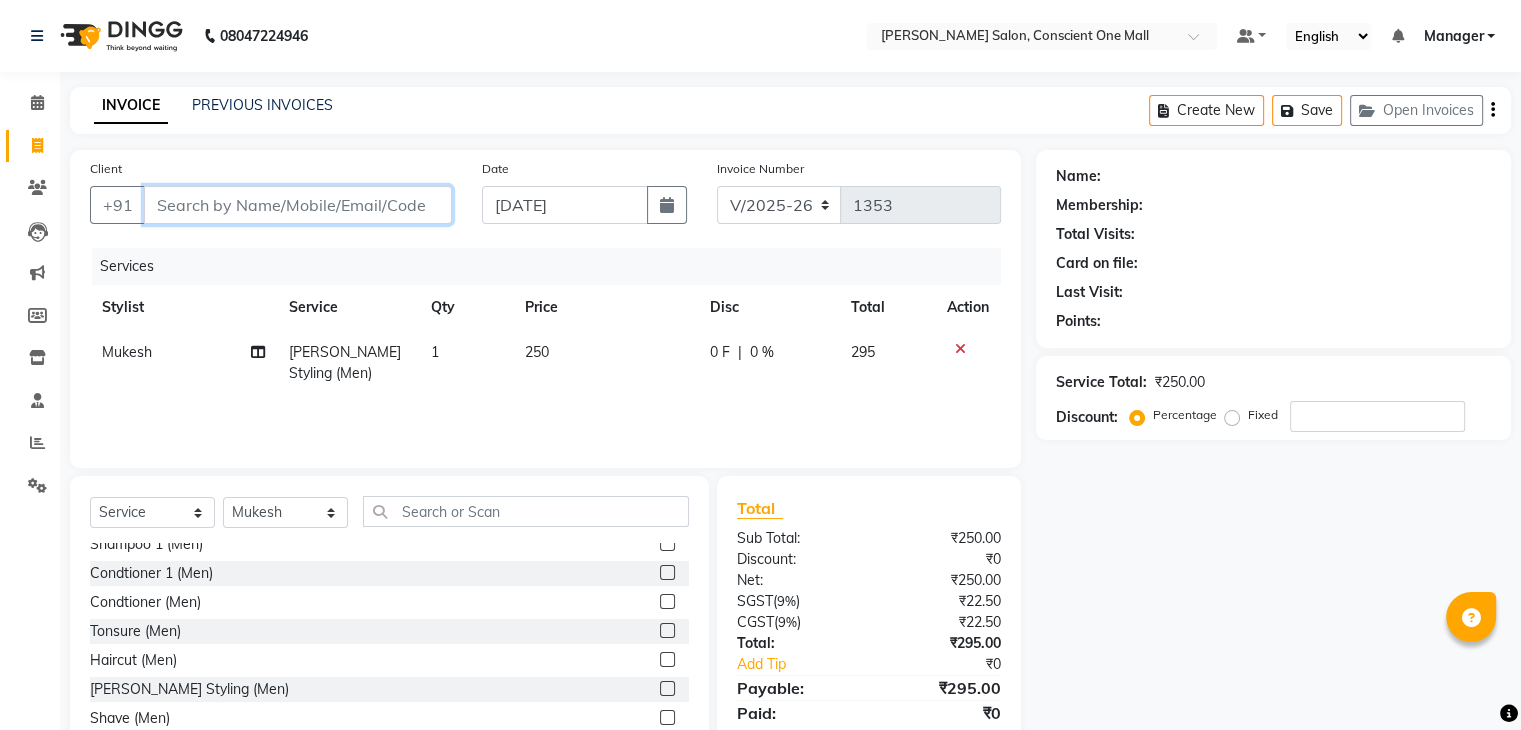 type on "9" 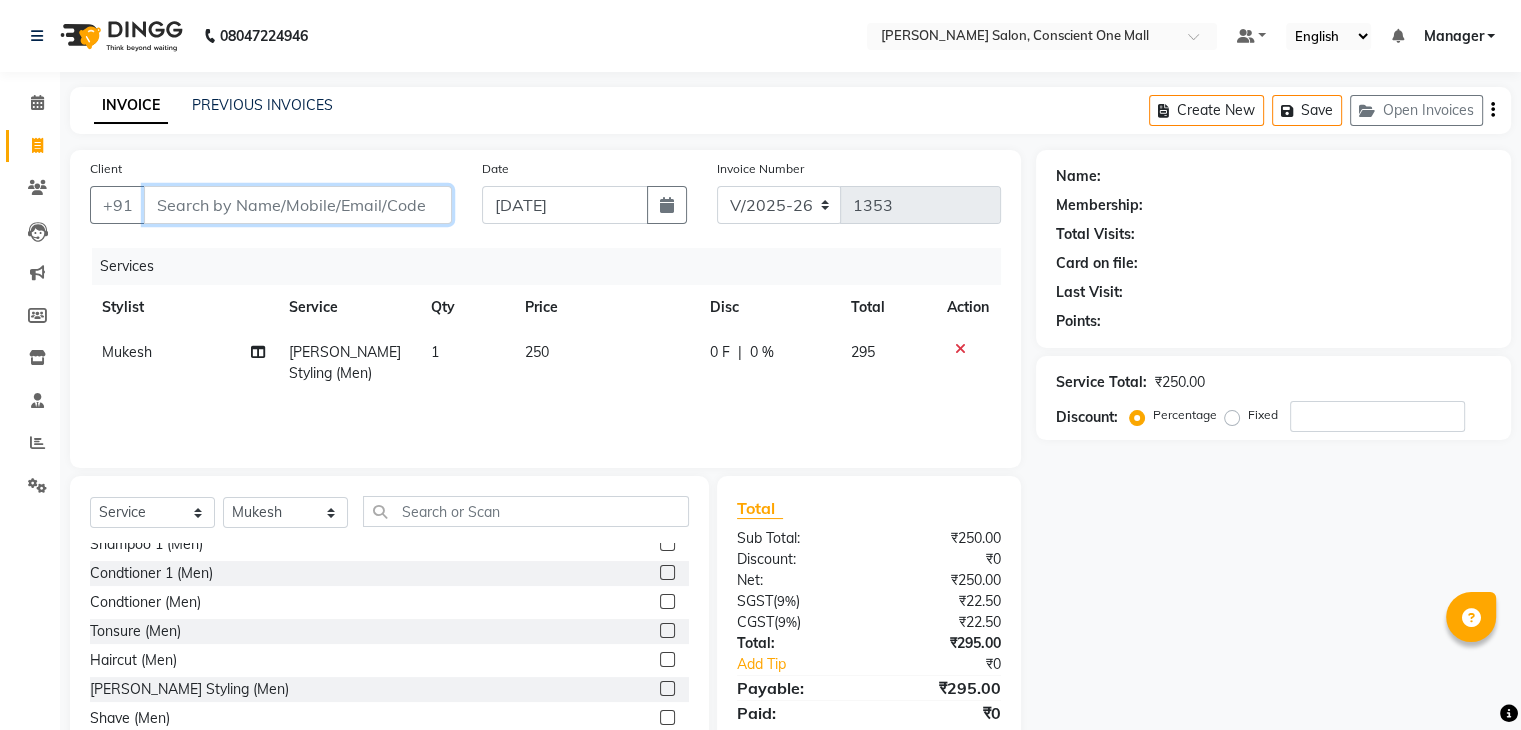 type on "0" 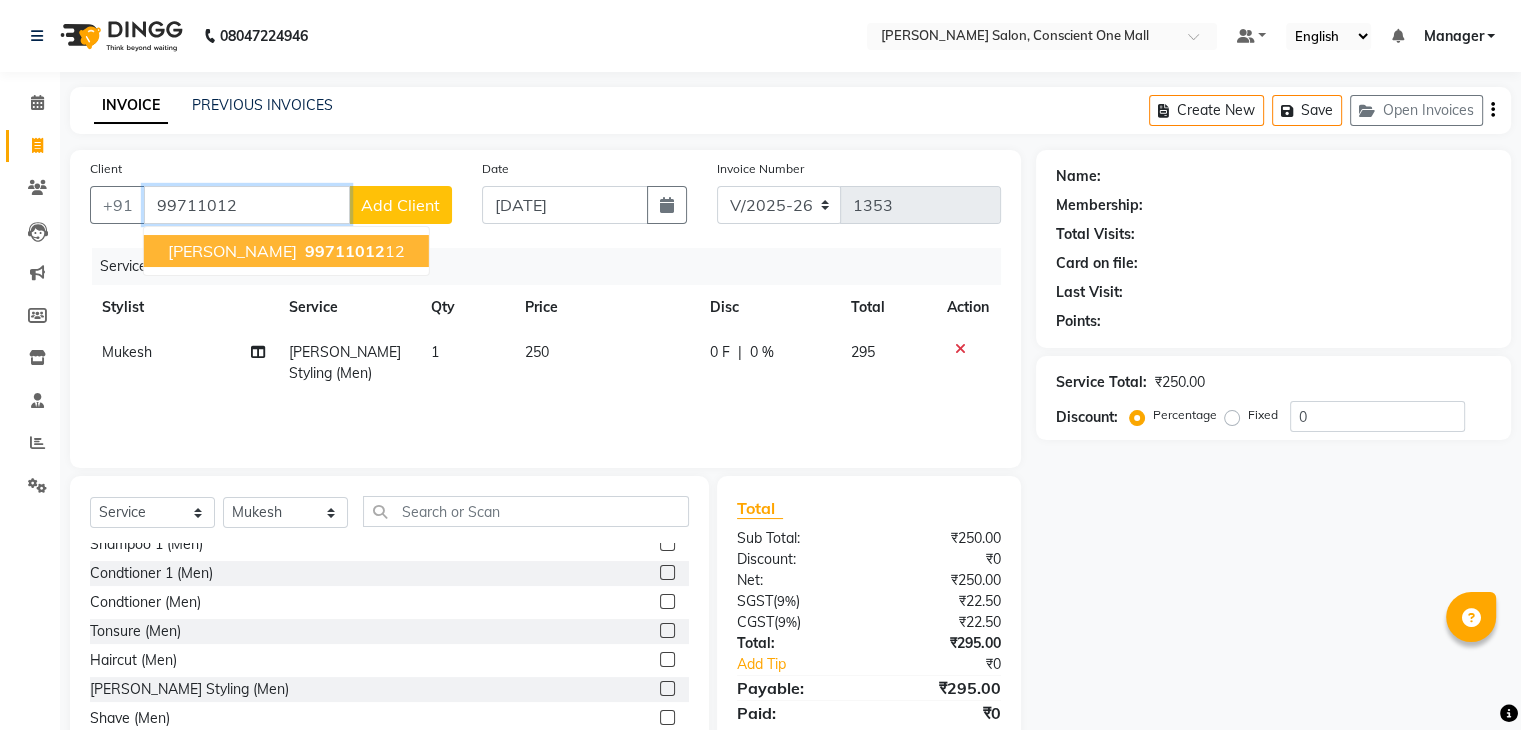 click on "DIPANSHU   99711012 12" at bounding box center [286, 251] 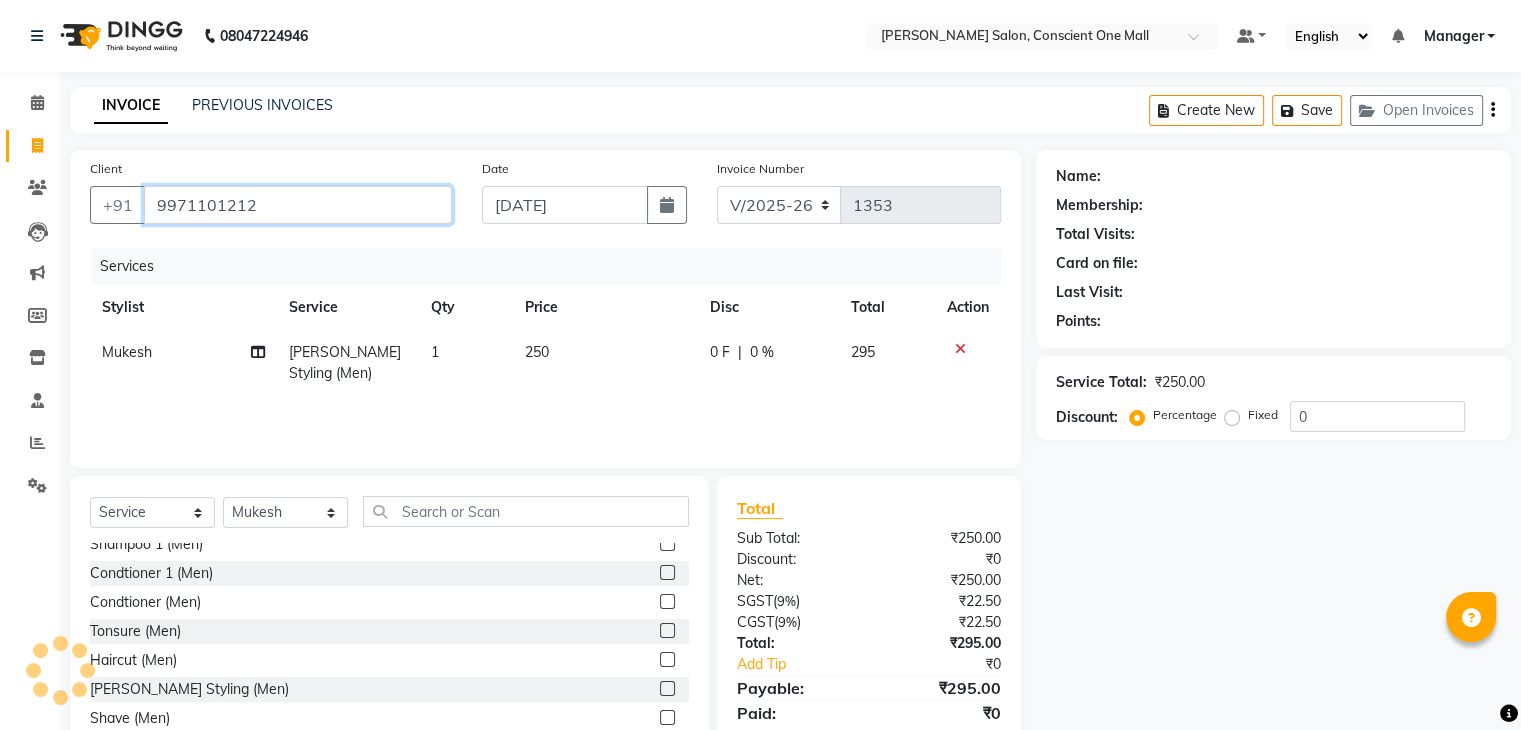 type on "9971101212" 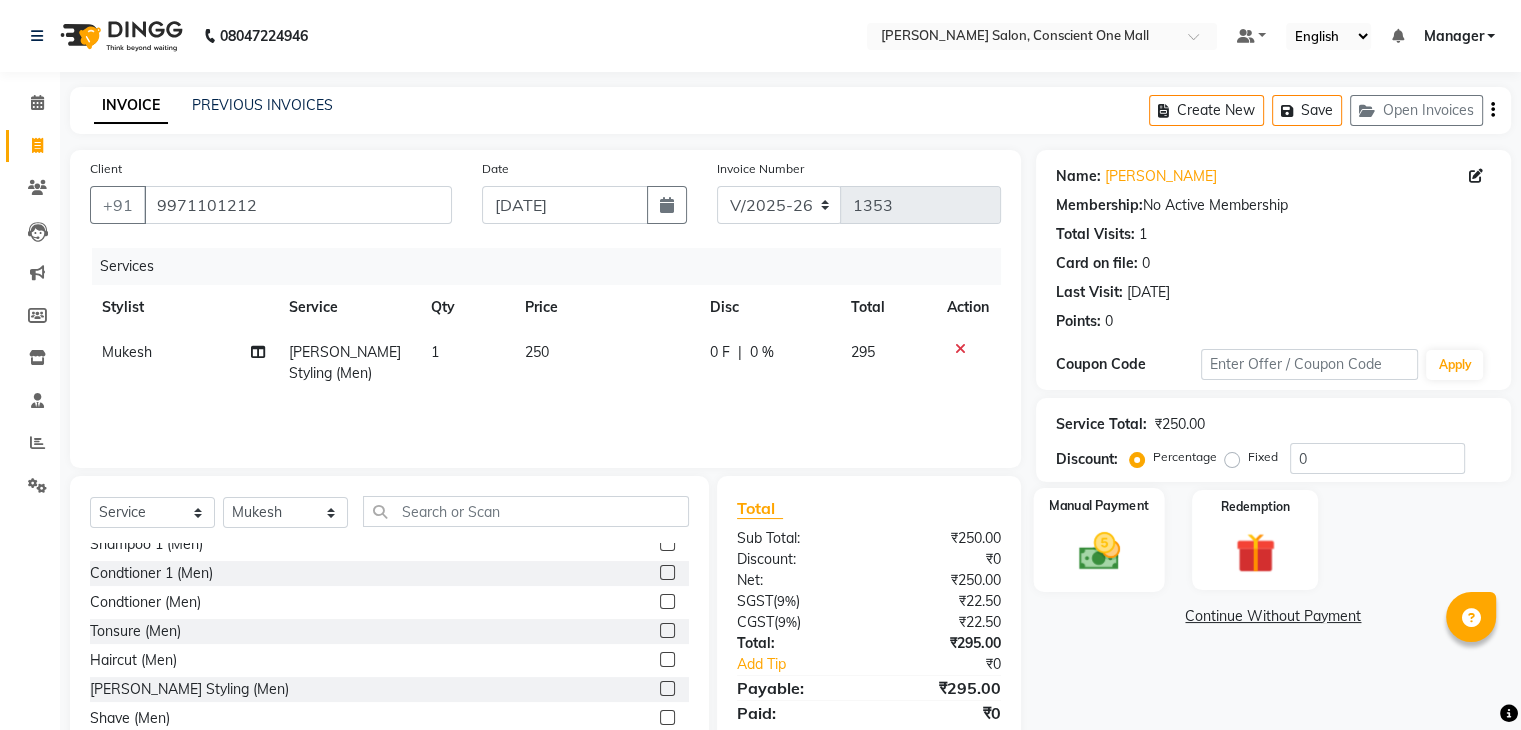 click on "Manual Payment" 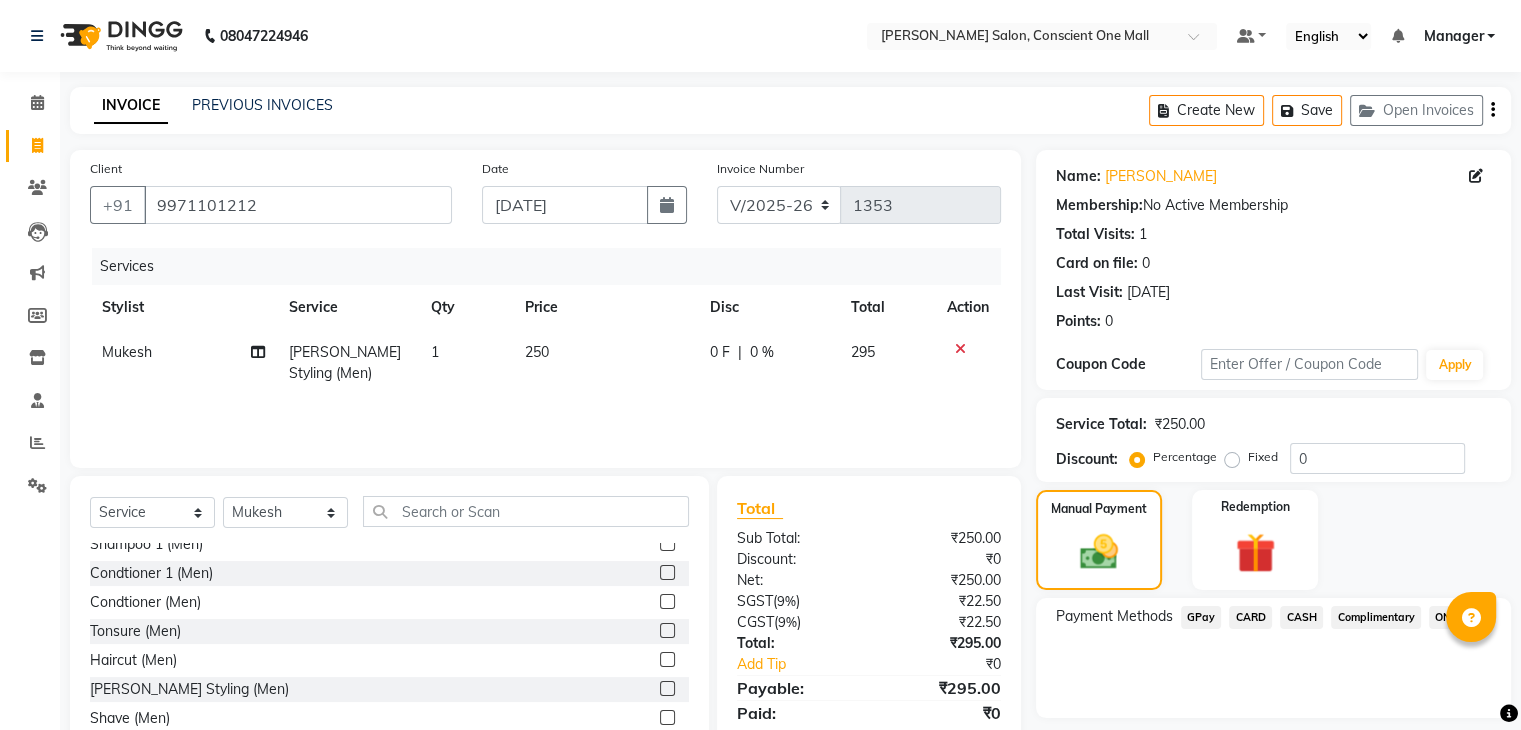 click on "ONLINE" 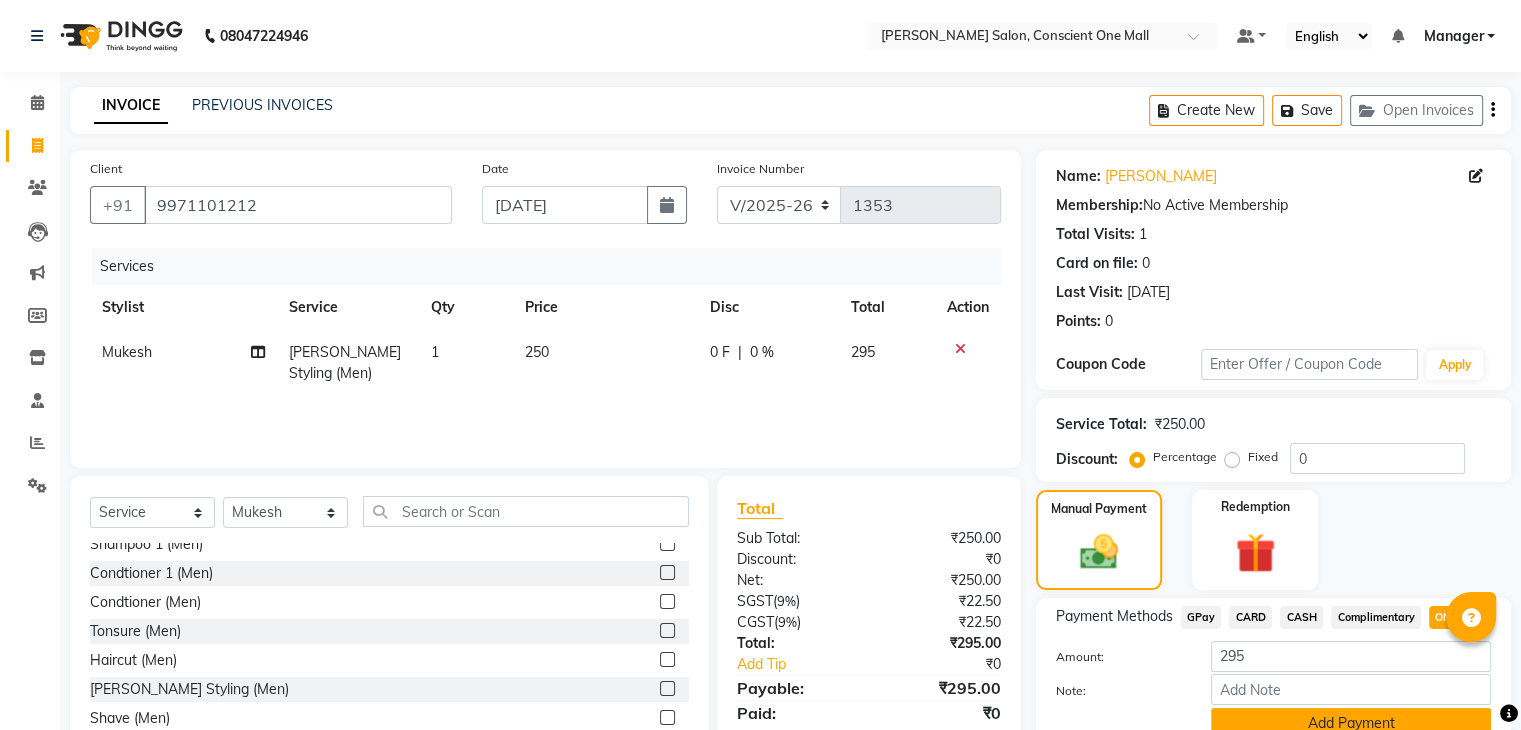 click on "Add Payment" 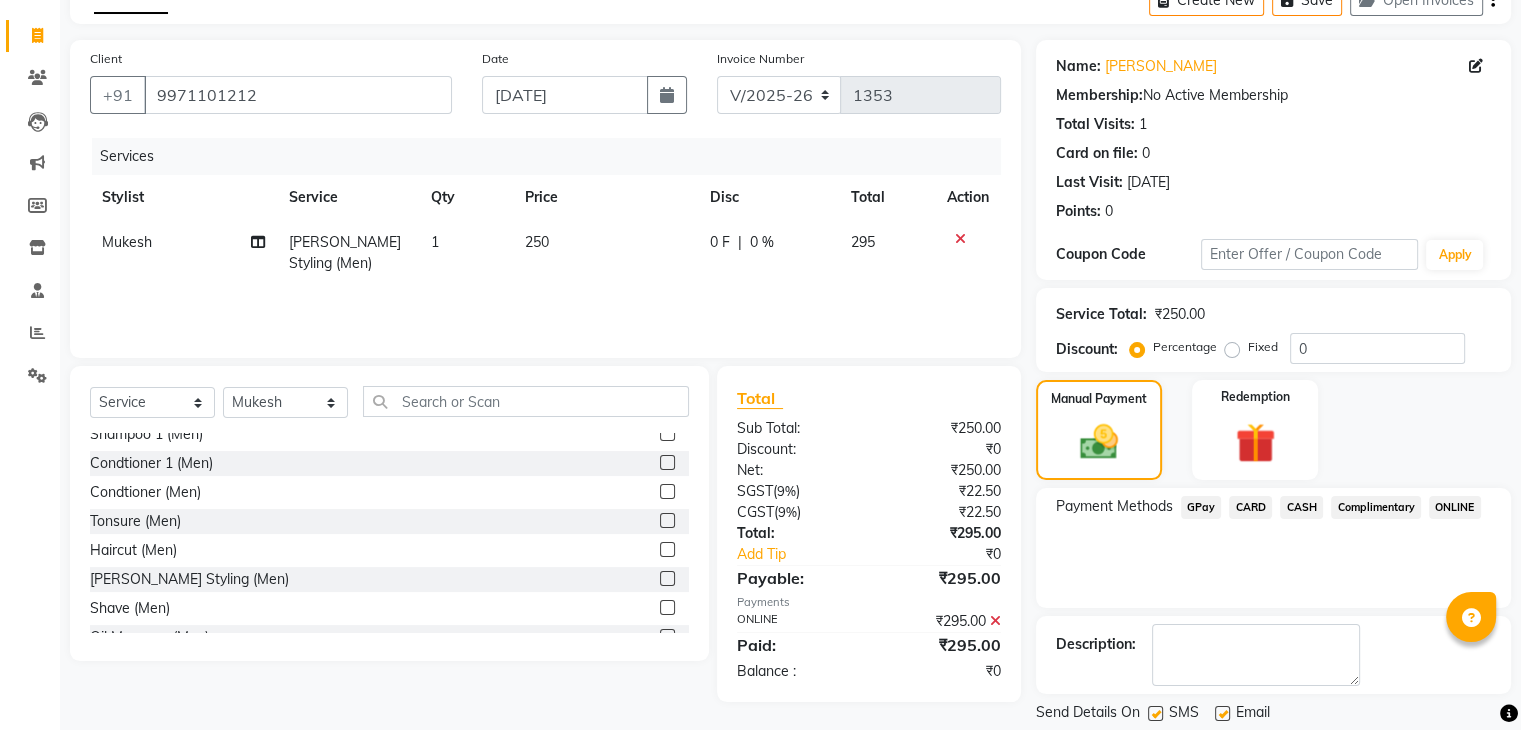 scroll, scrollTop: 155, scrollLeft: 0, axis: vertical 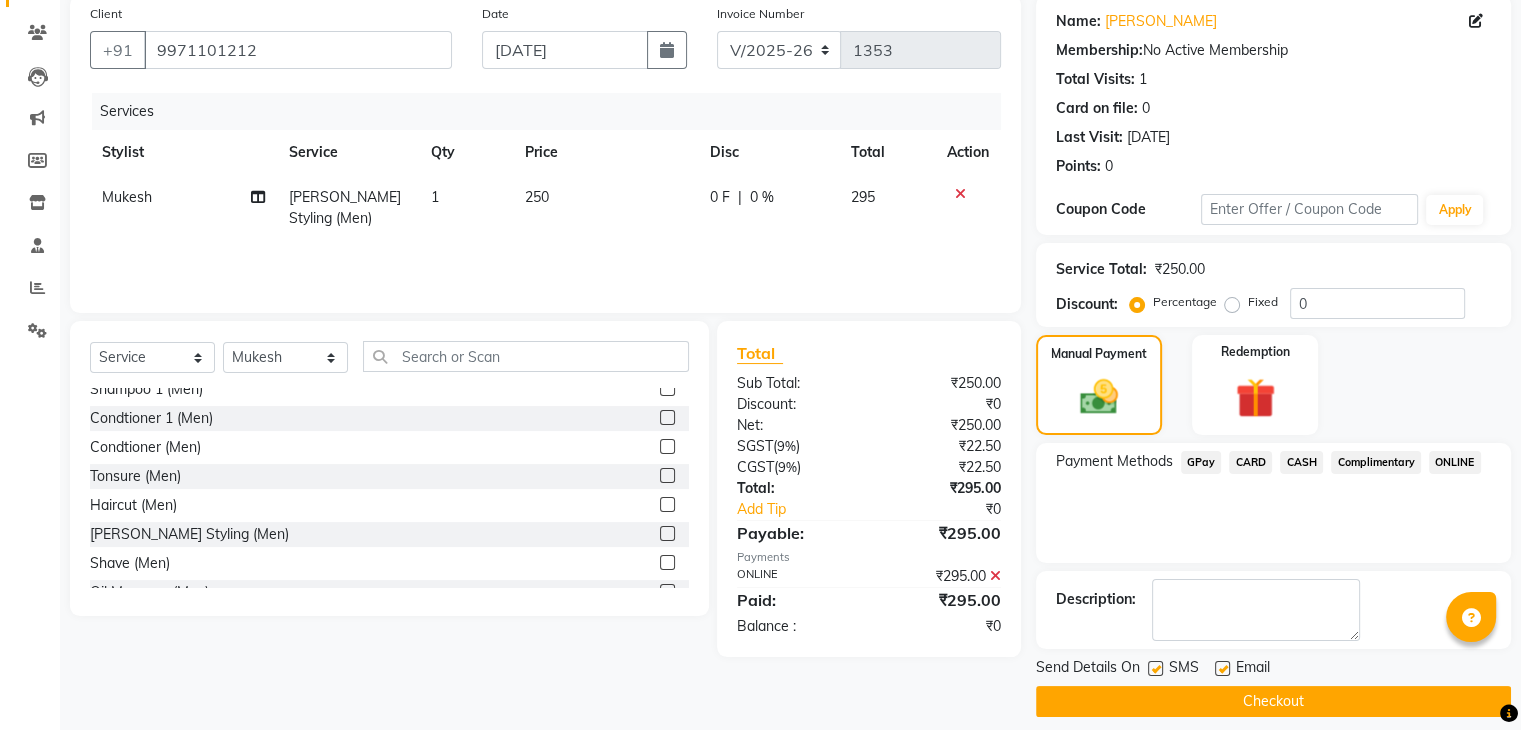 click 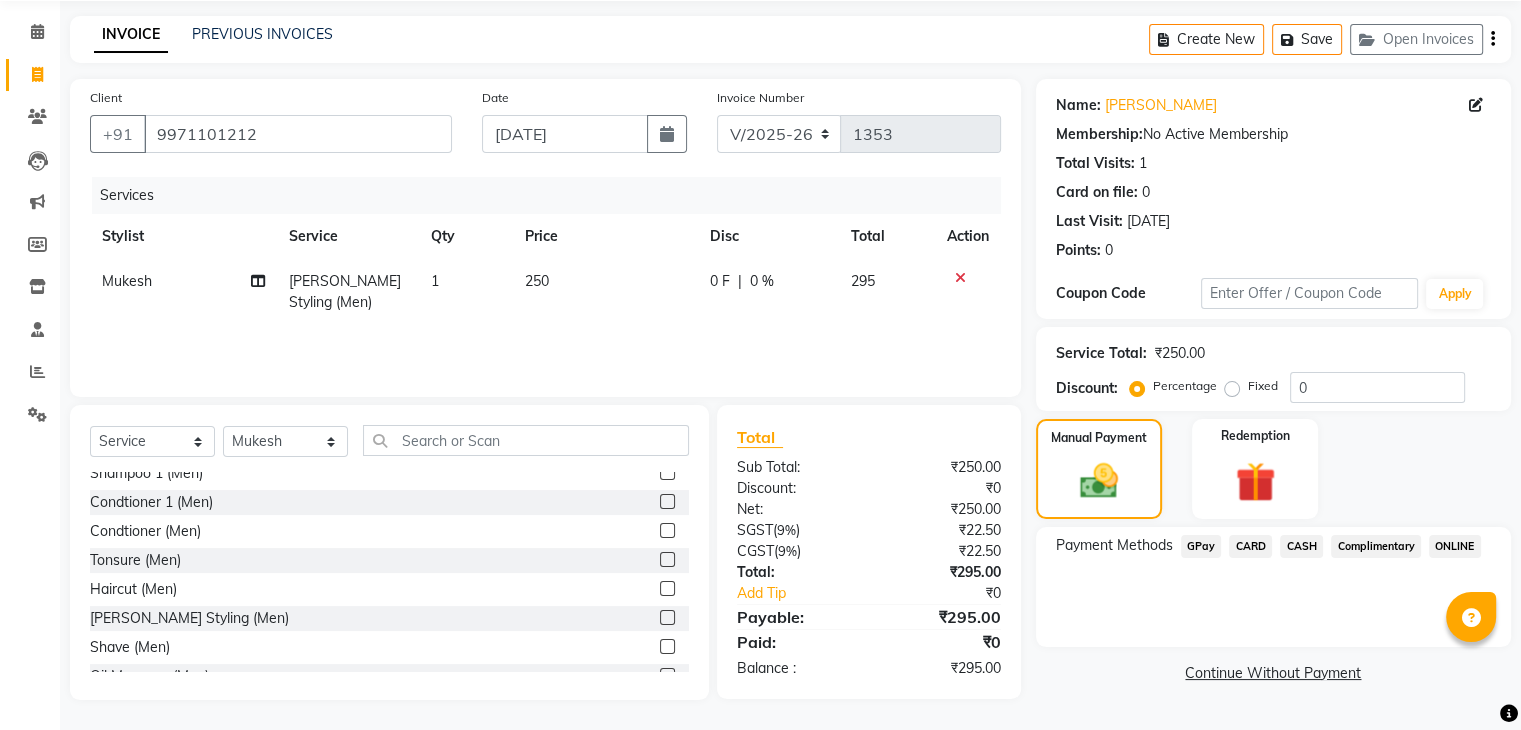 click on "CASH" 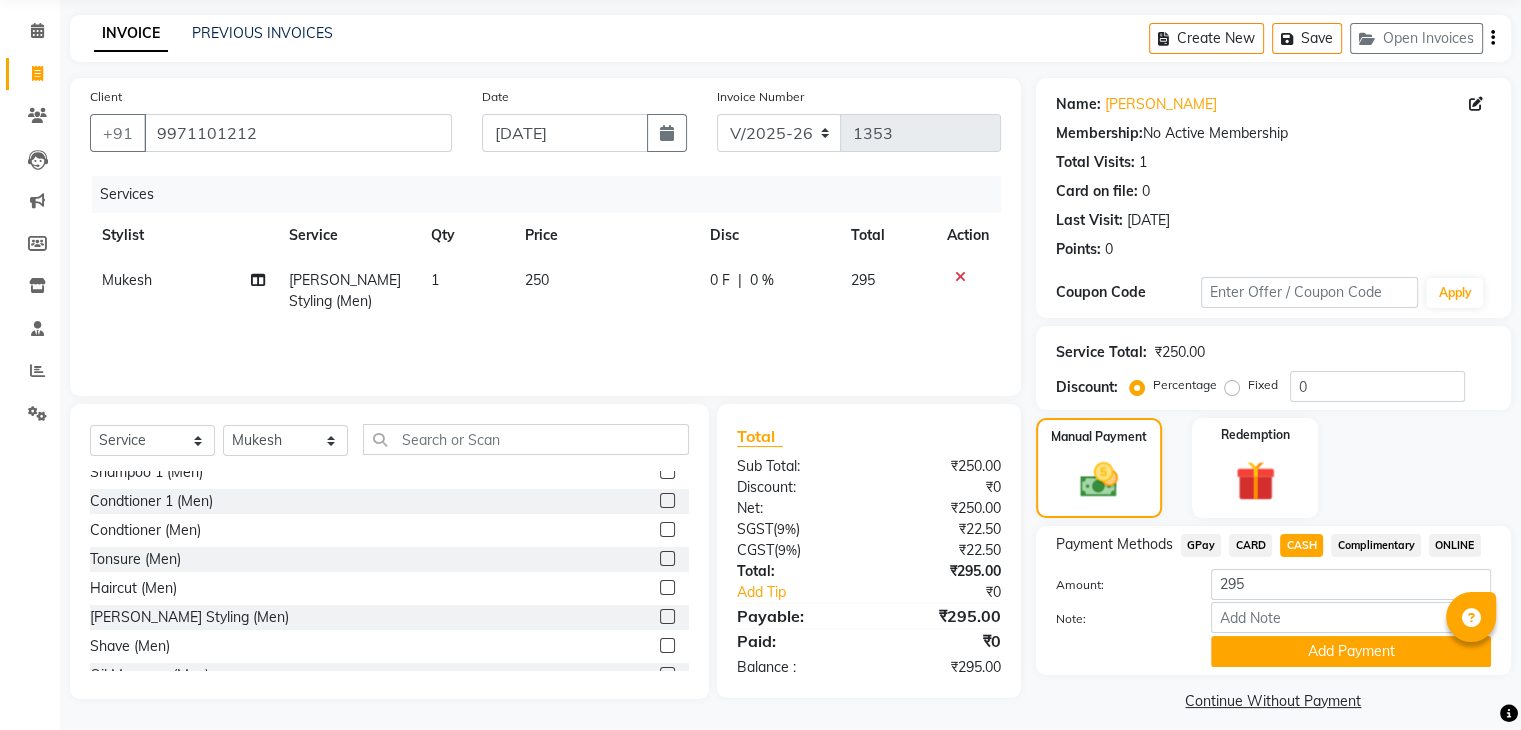 scroll, scrollTop: 89, scrollLeft: 0, axis: vertical 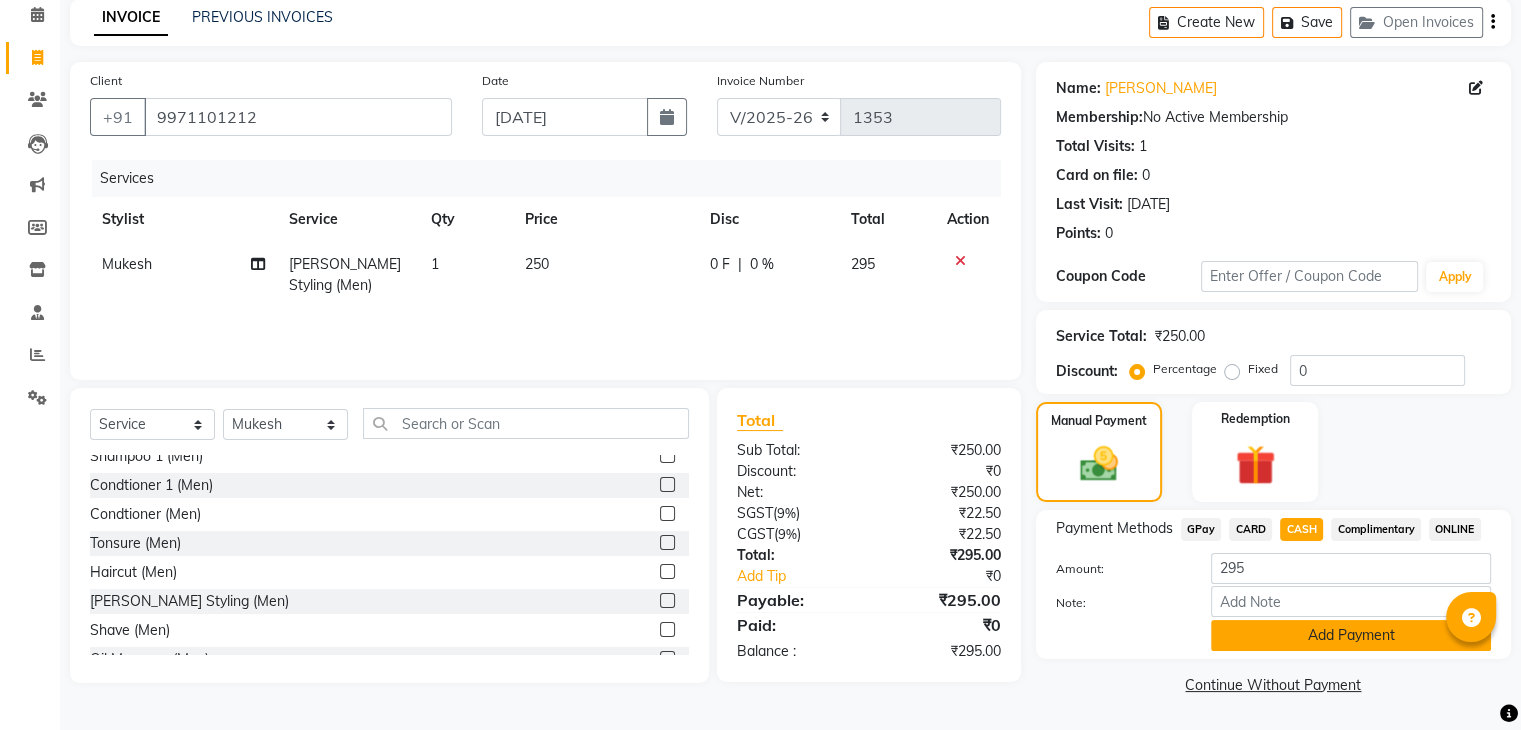 click on "Add Payment" 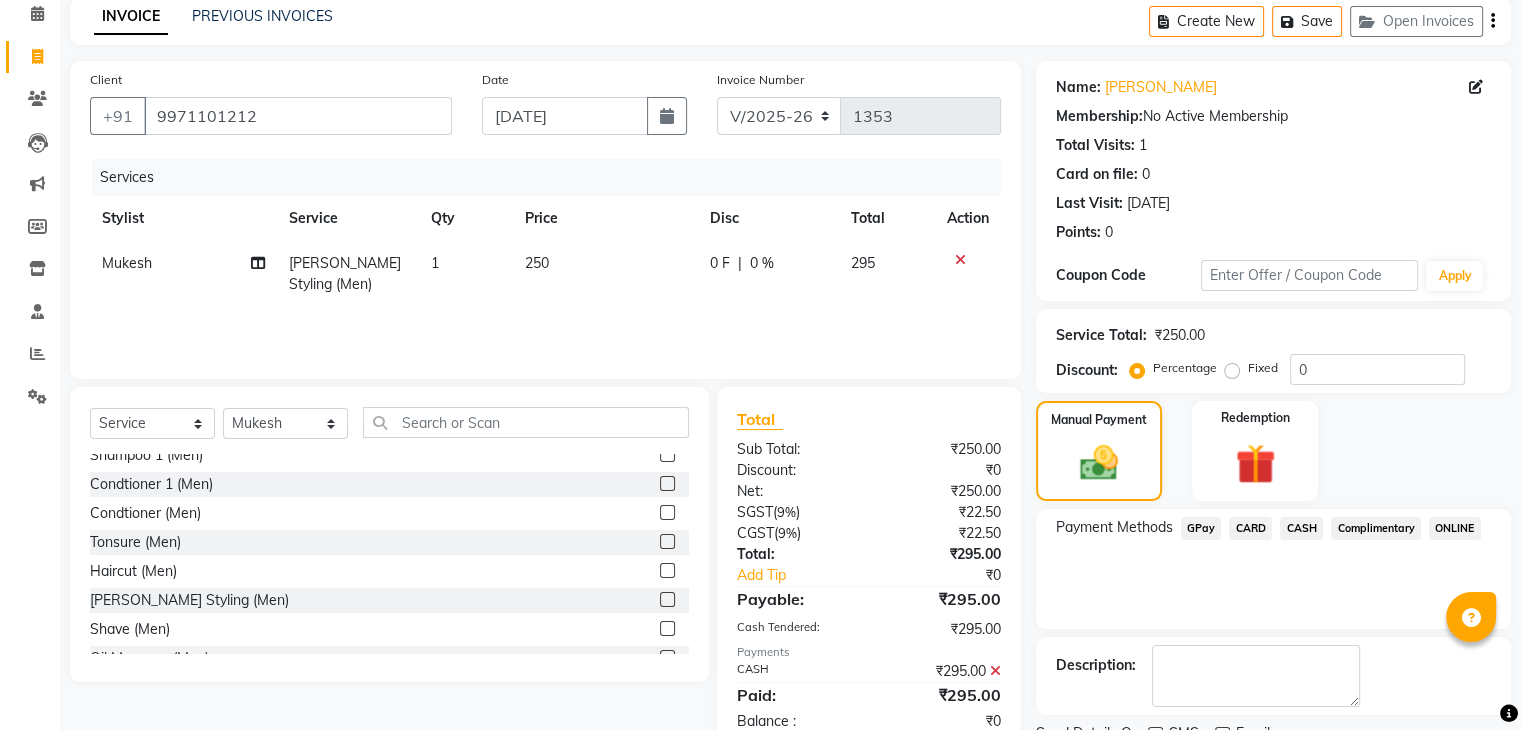 scroll, scrollTop: 171, scrollLeft: 0, axis: vertical 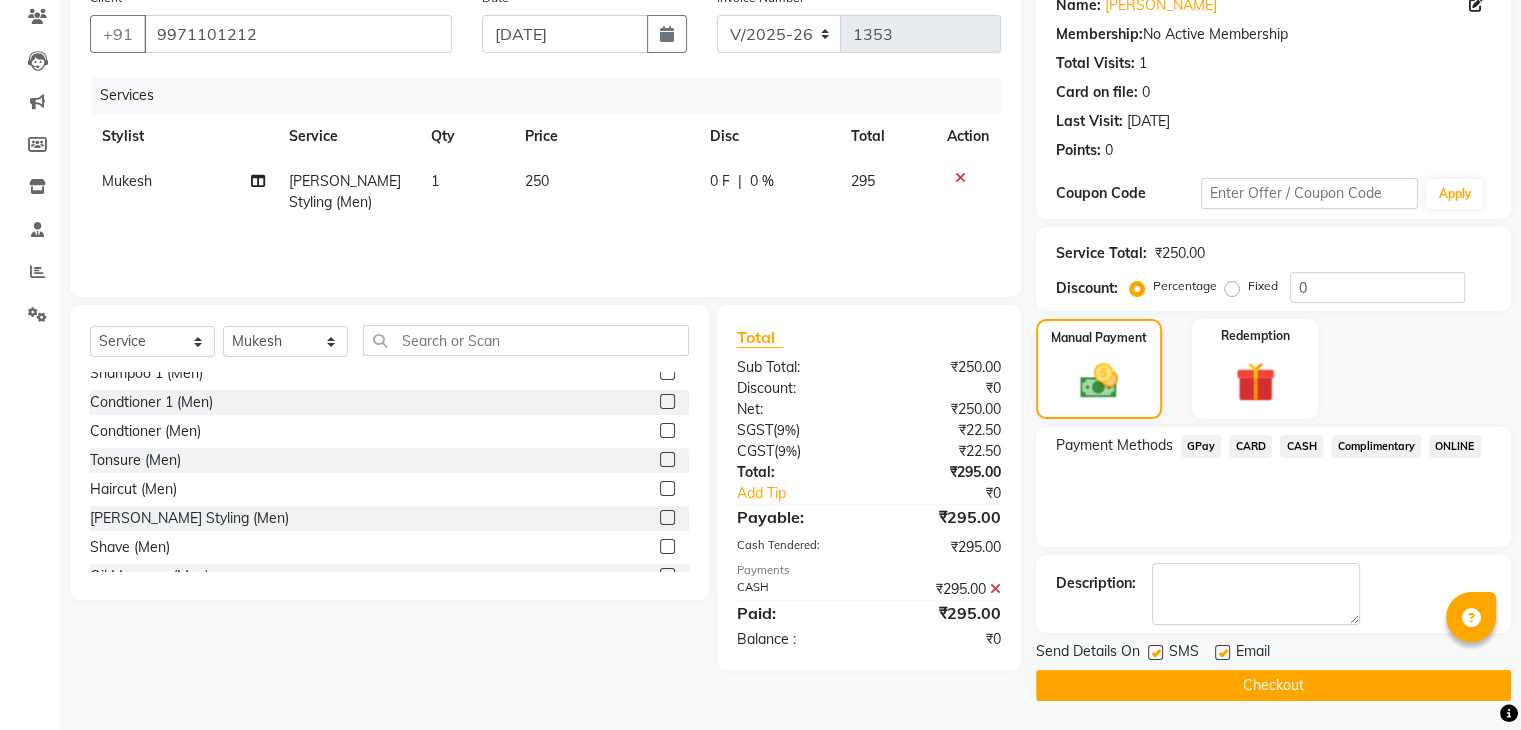 click on "Checkout" 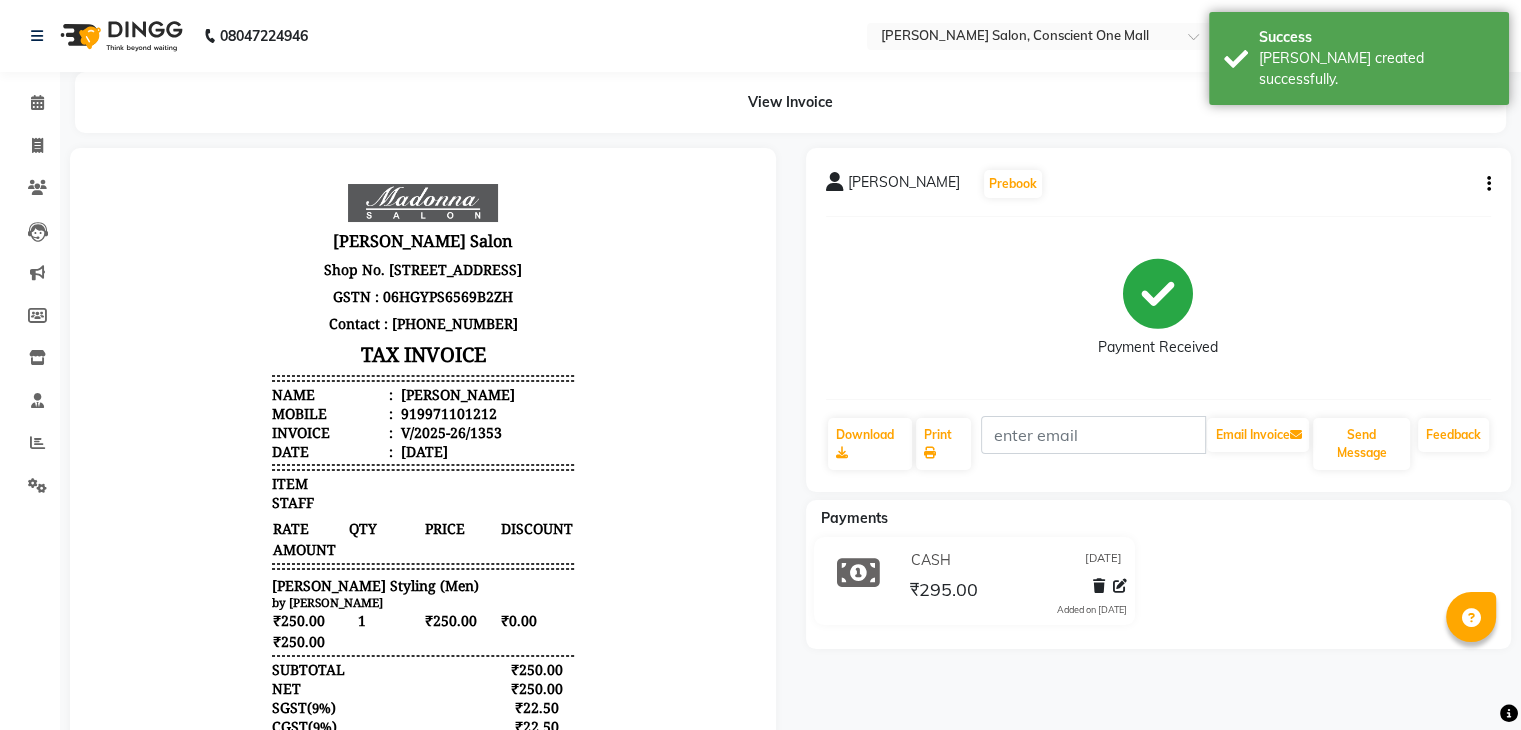 scroll, scrollTop: 0, scrollLeft: 0, axis: both 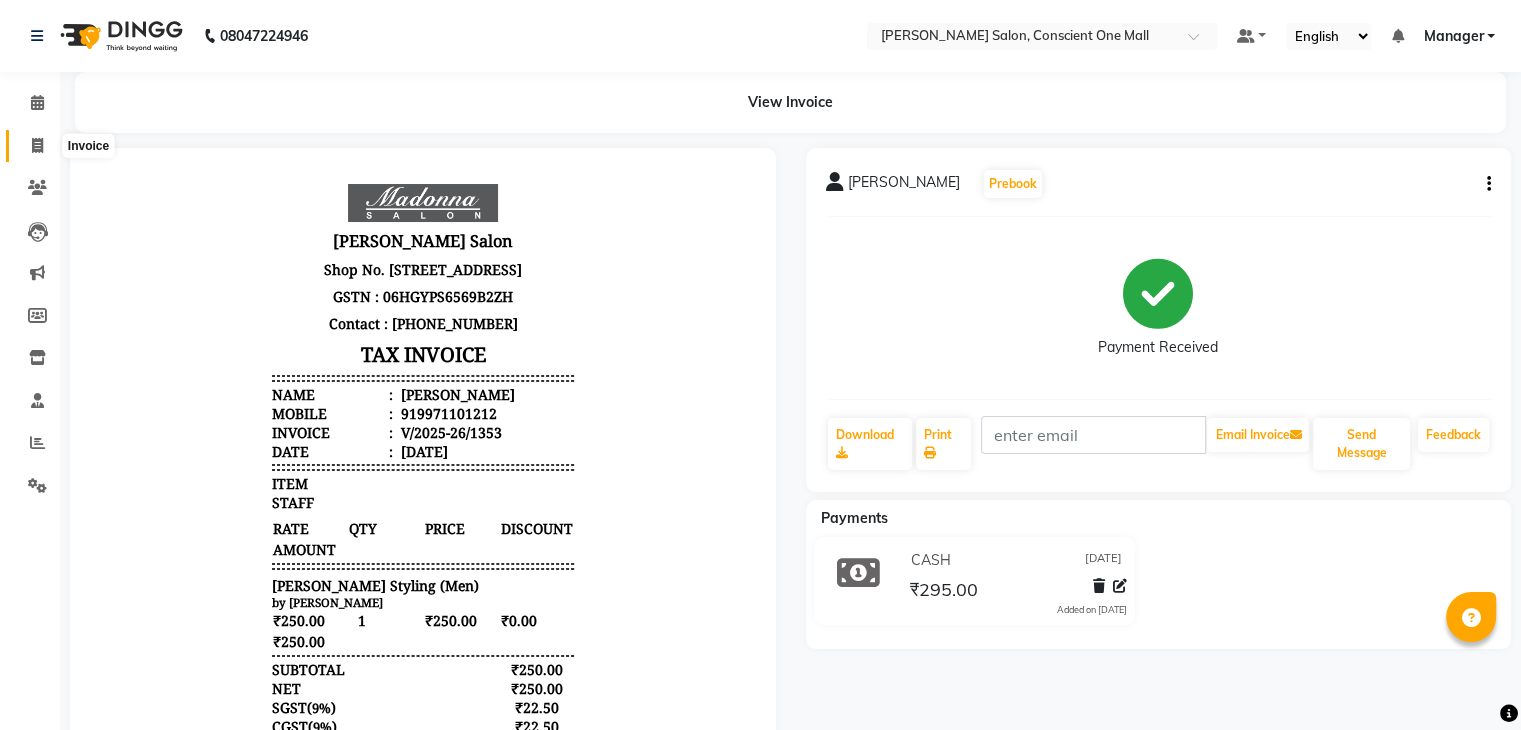click 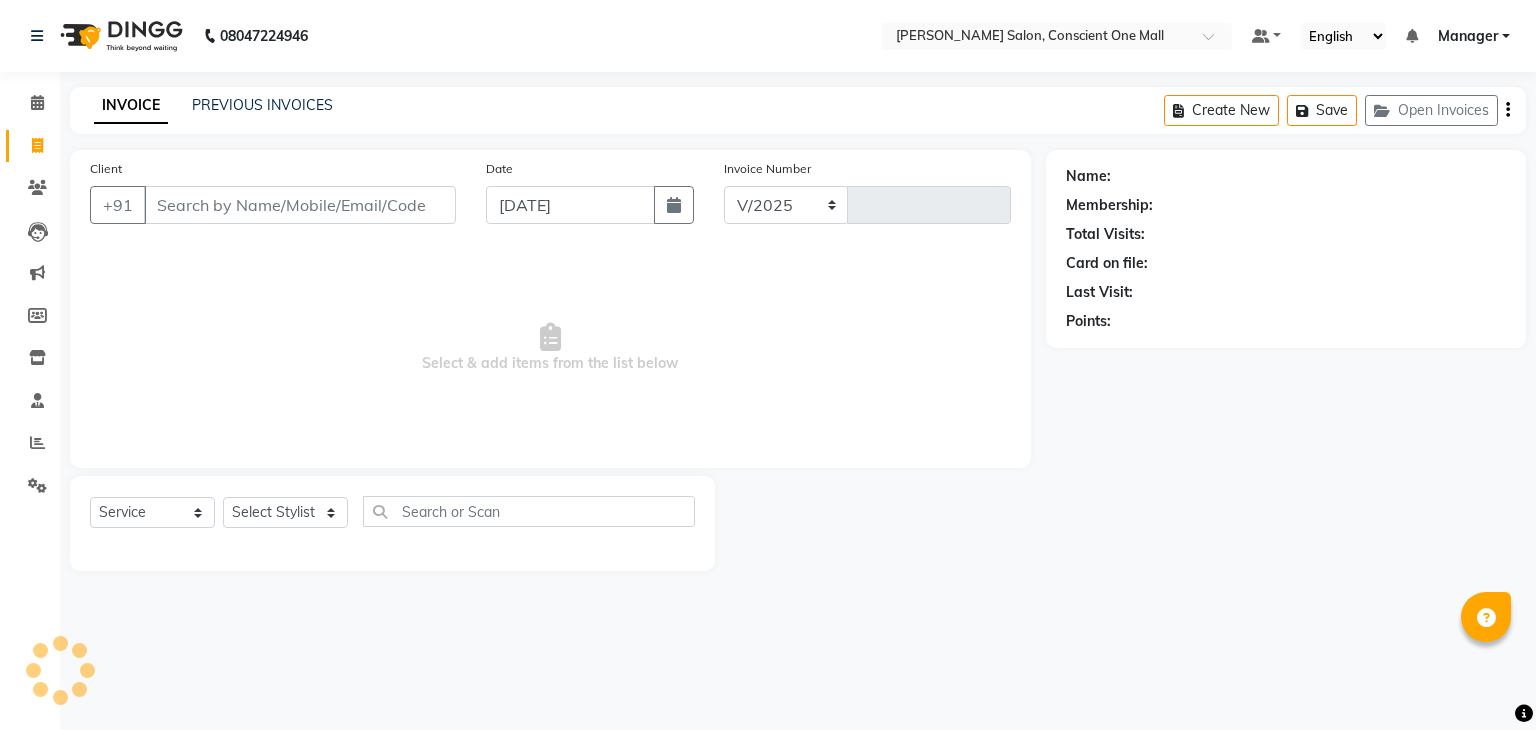 select on "7575" 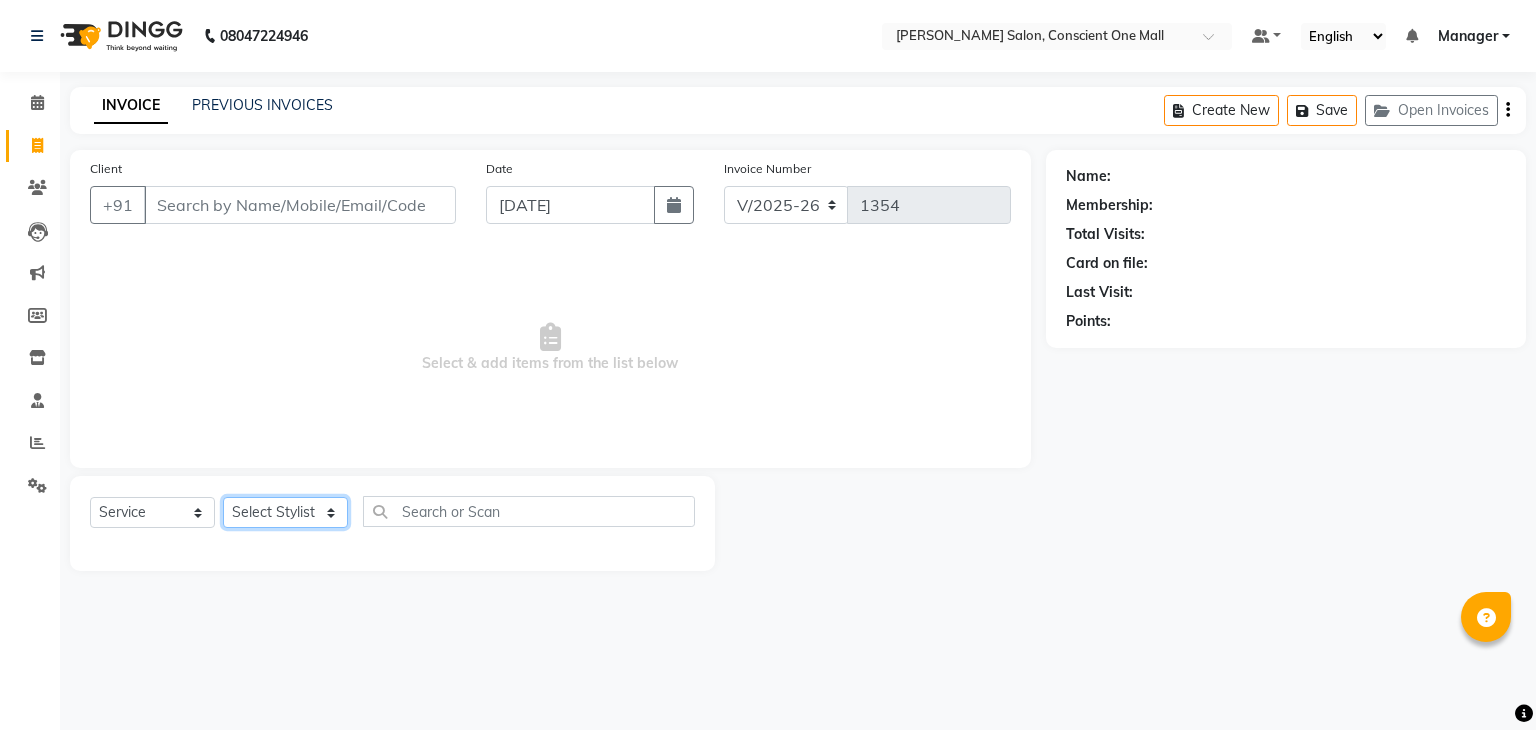 click on "Select Stylist AJAD AMIT Angad ANSHU Bilal FAHEEM Harry Janvi JAY kajal Khusboo Manager misty Mukesh Naeem Navjot Kaur neha NITA Pawan Ripa Sachin Sagar  SAHIL SAMEER Sanjeev Saurabh Shivprakash Sultana" 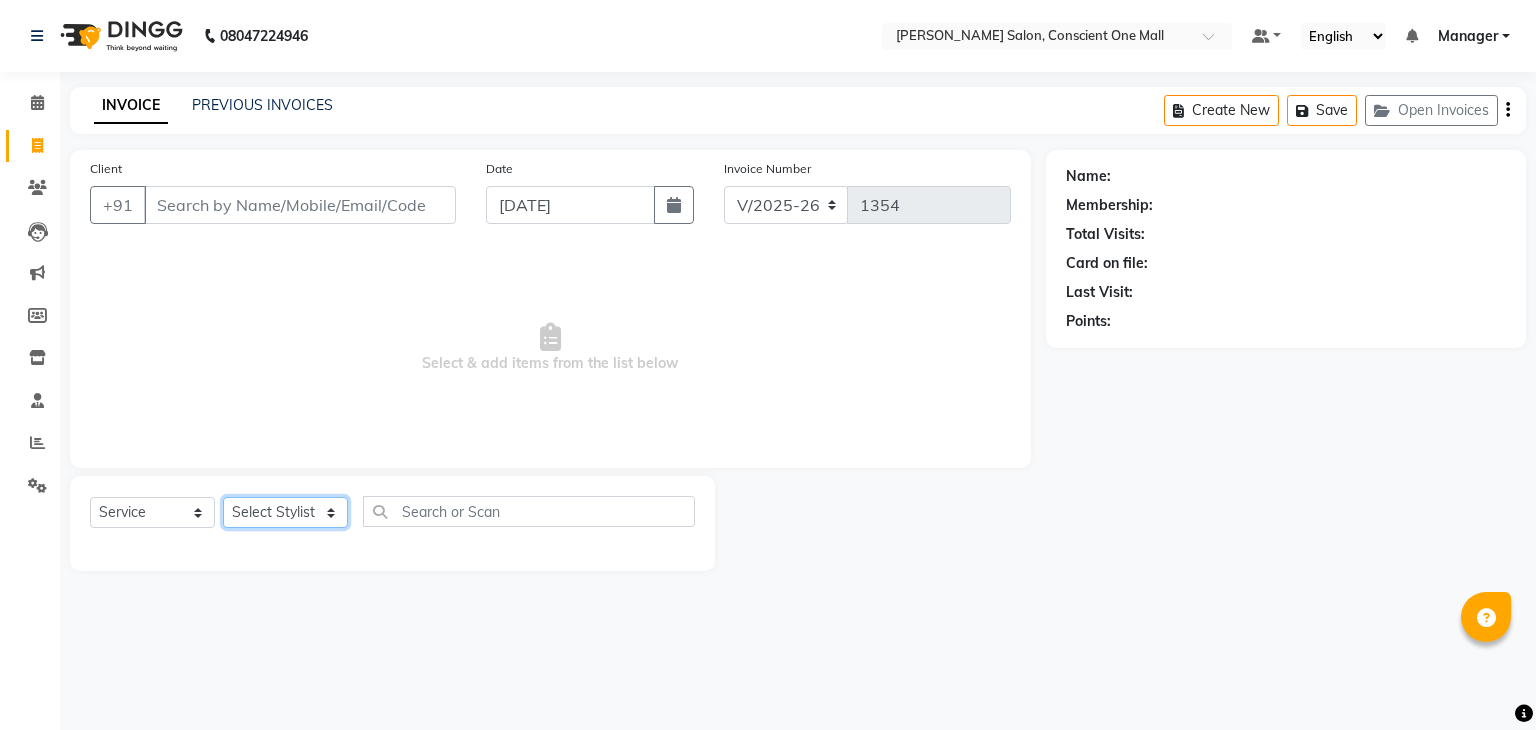 select on "67299" 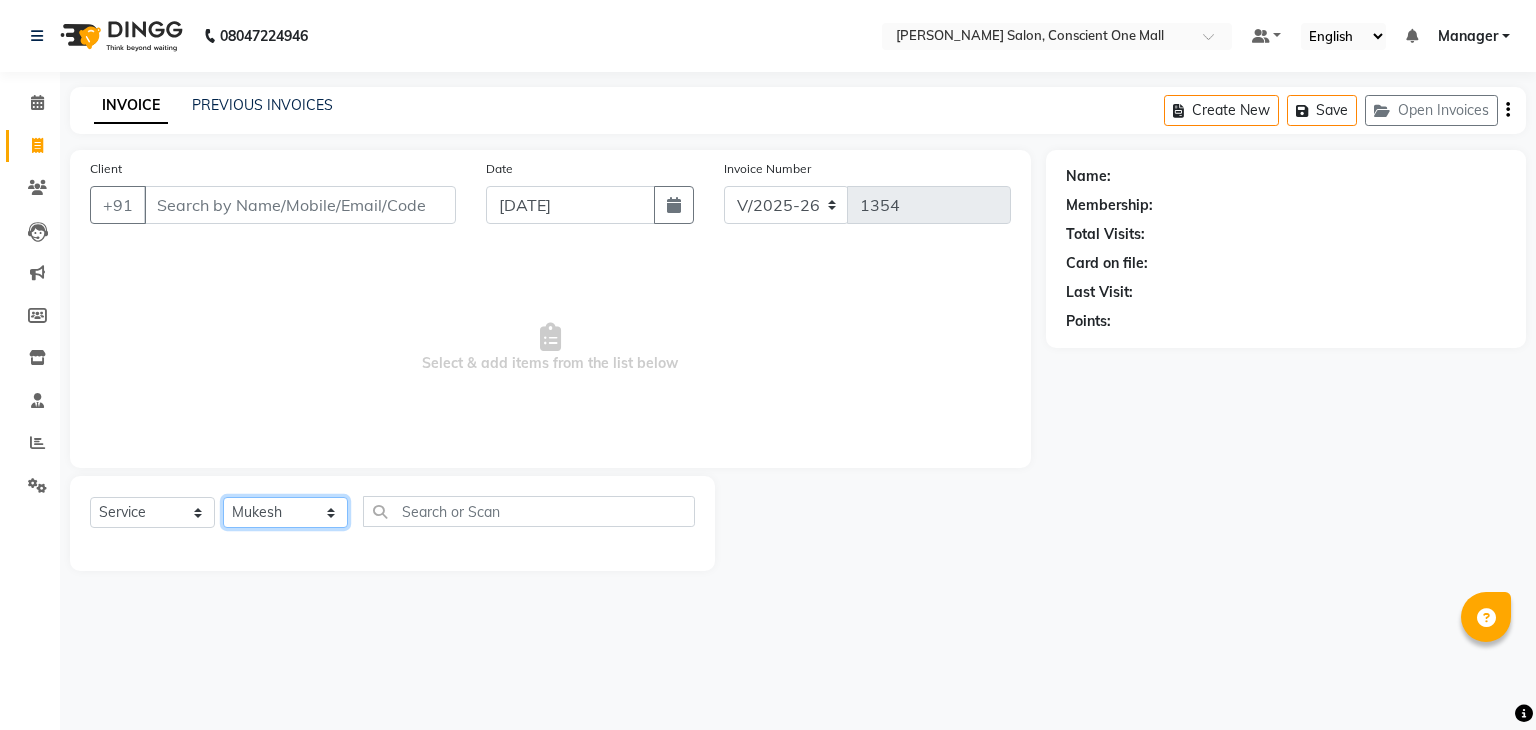 click on "Select Stylist AJAD AMIT Angad ANSHU Bilal FAHEEM Harry Janvi JAY kajal Khusboo Manager misty Mukesh Naeem Navjot Kaur neha NITA Pawan Ripa Sachin Sagar  SAHIL SAMEER Sanjeev Saurabh Shivprakash Sultana" 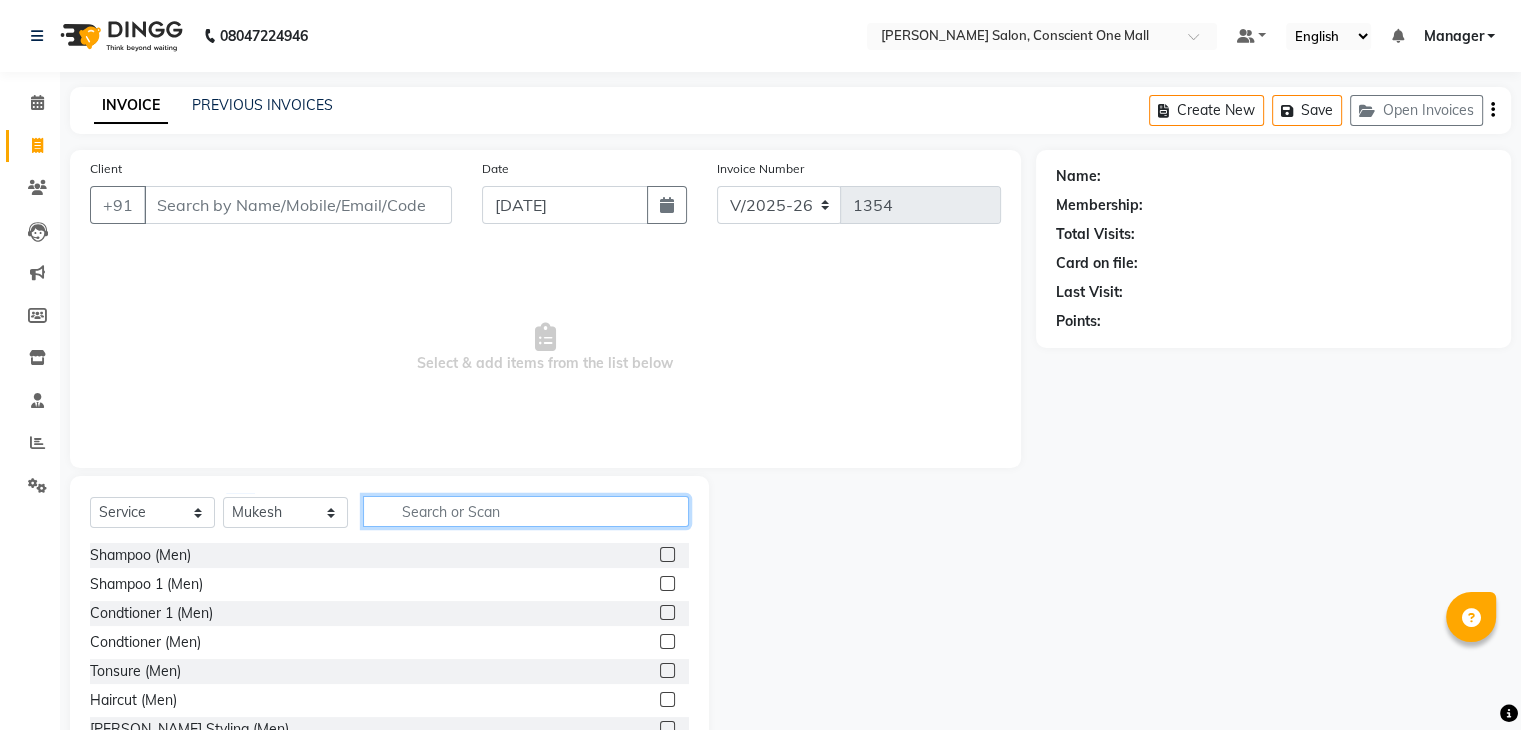 click 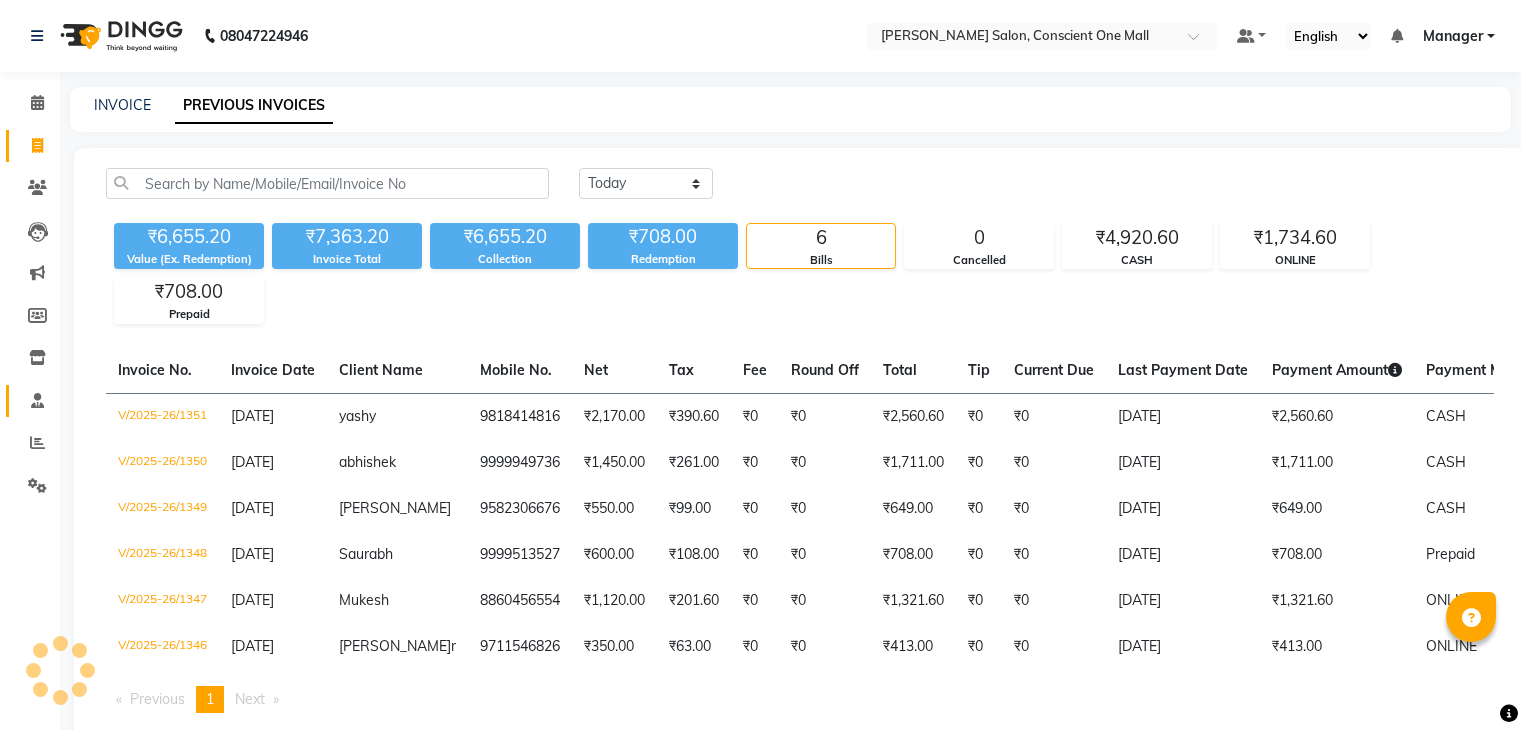 scroll, scrollTop: 0, scrollLeft: 0, axis: both 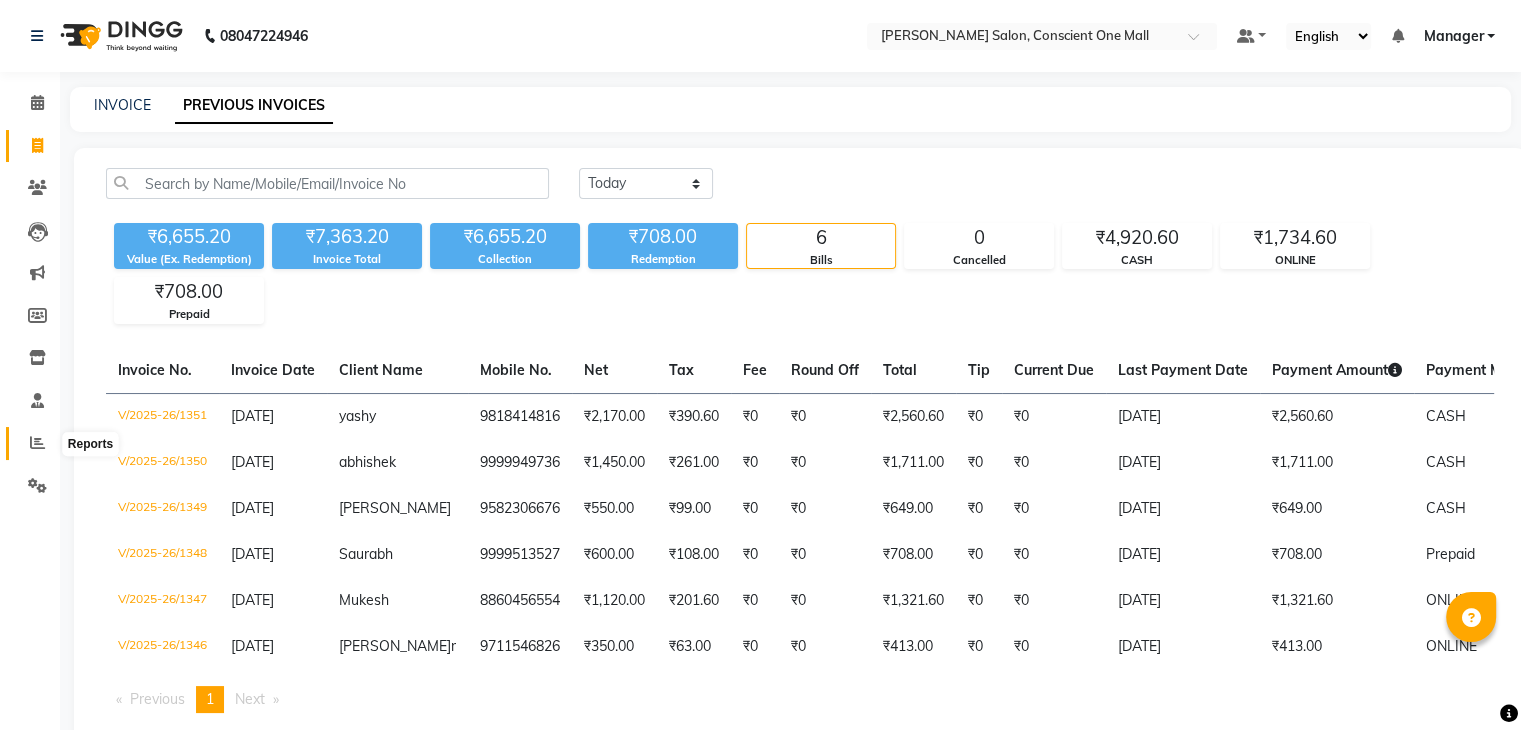 click 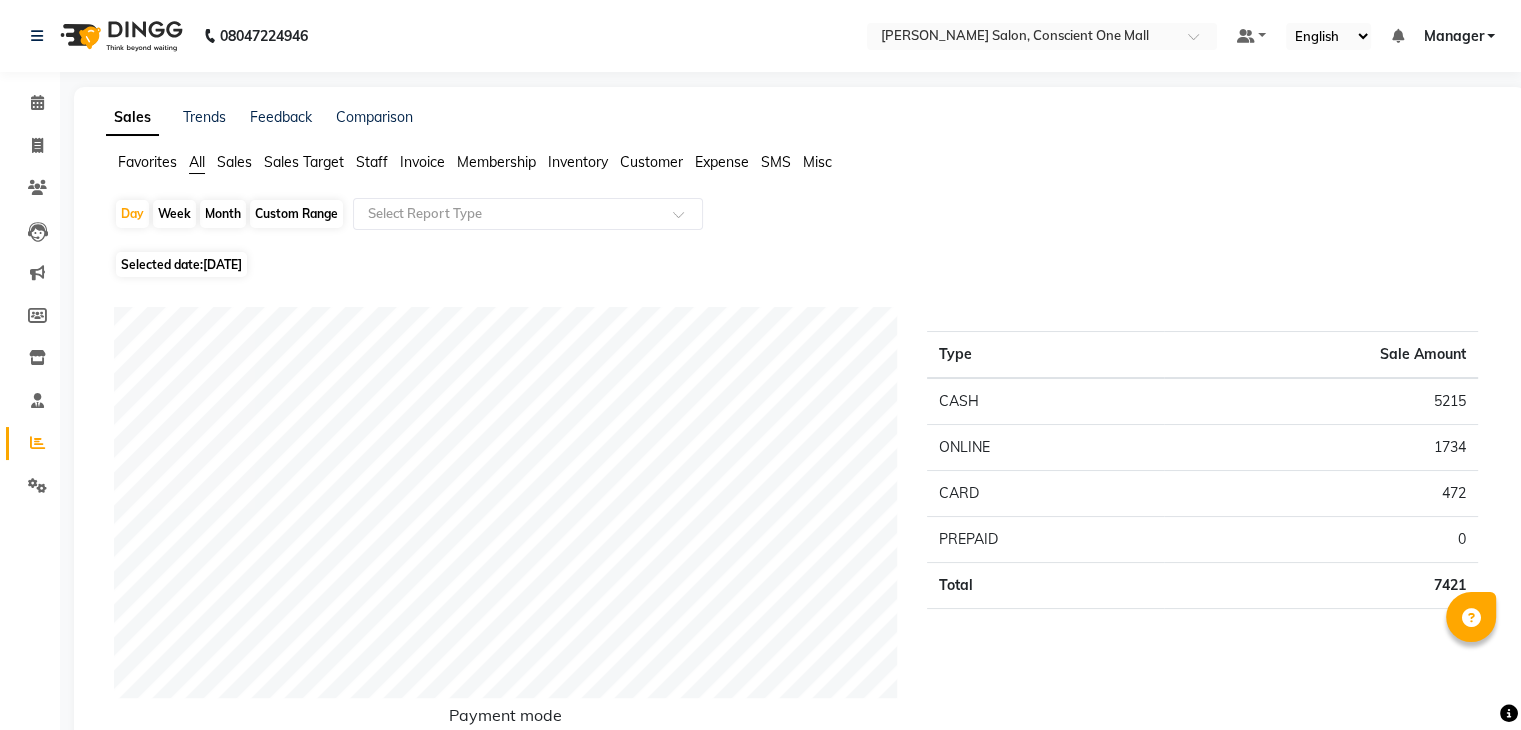 click on "Staff" 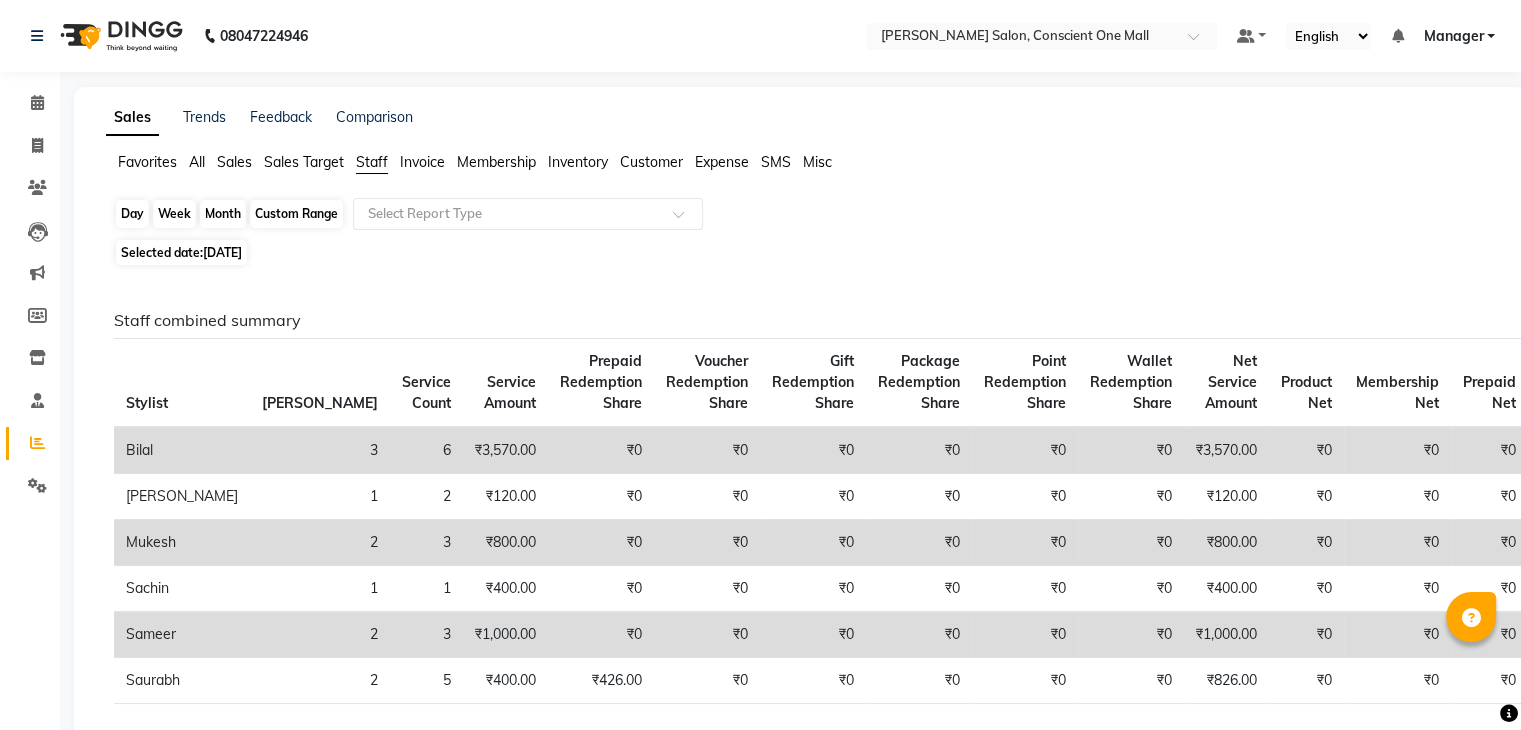 click on "Day" 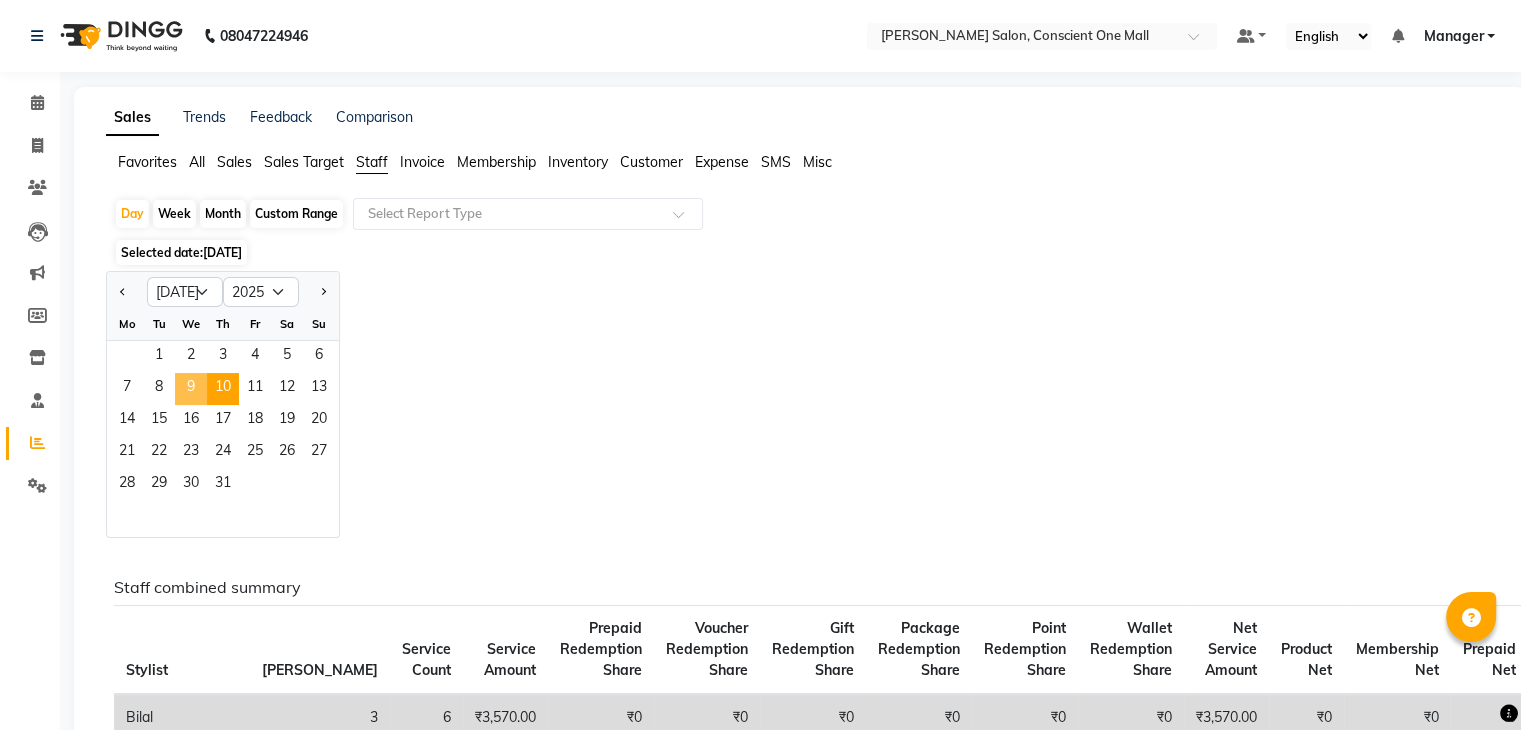 click on "9" 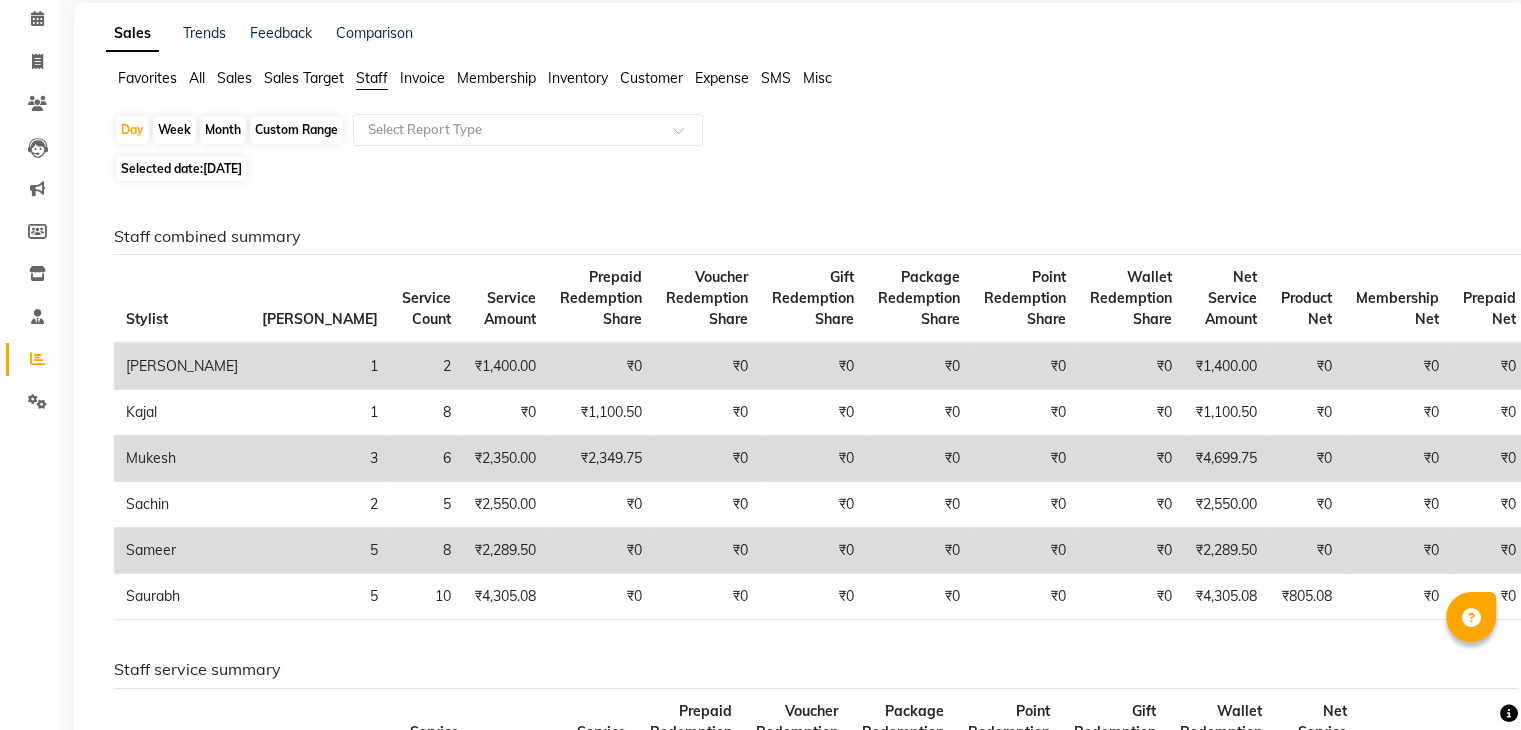 scroll, scrollTop: 84, scrollLeft: 0, axis: vertical 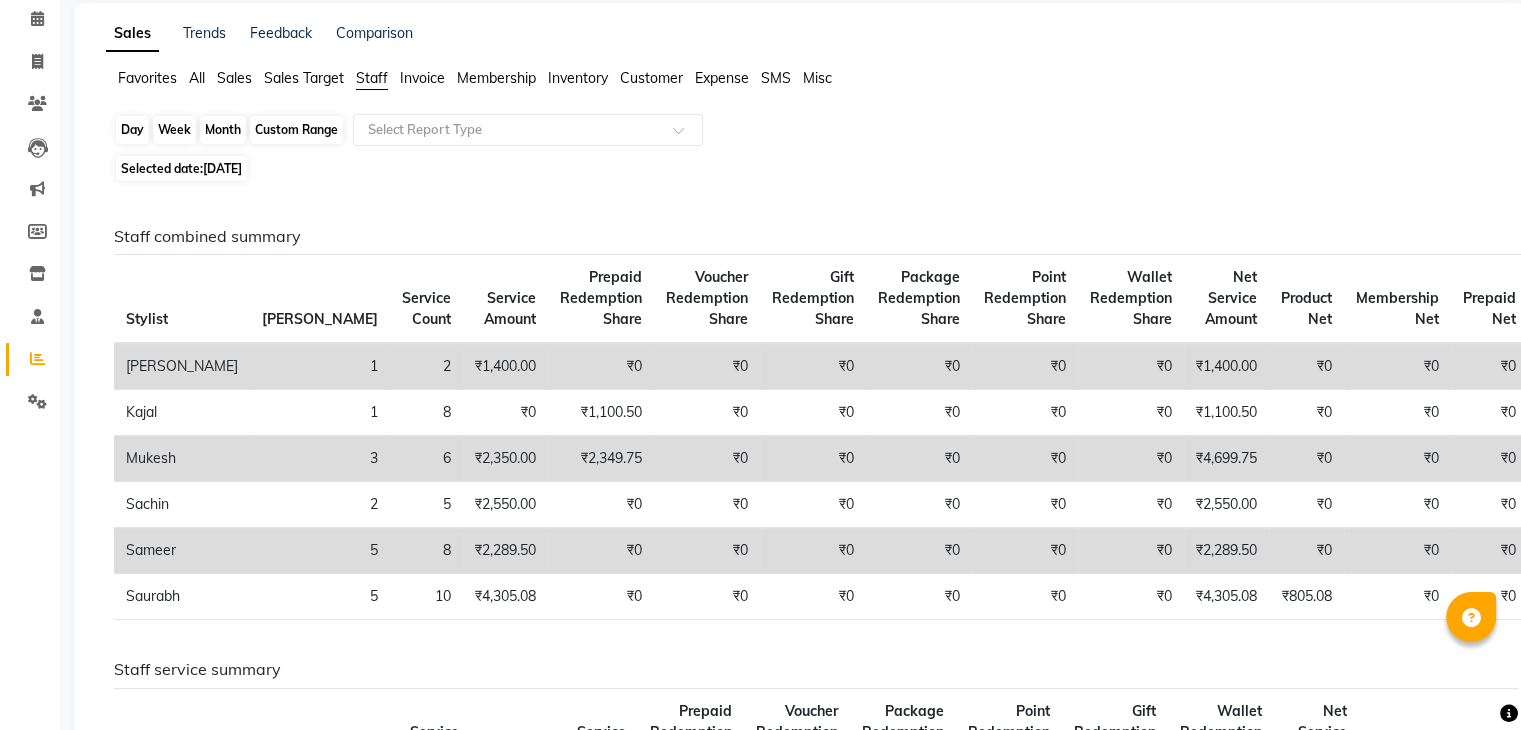 click on "Day" 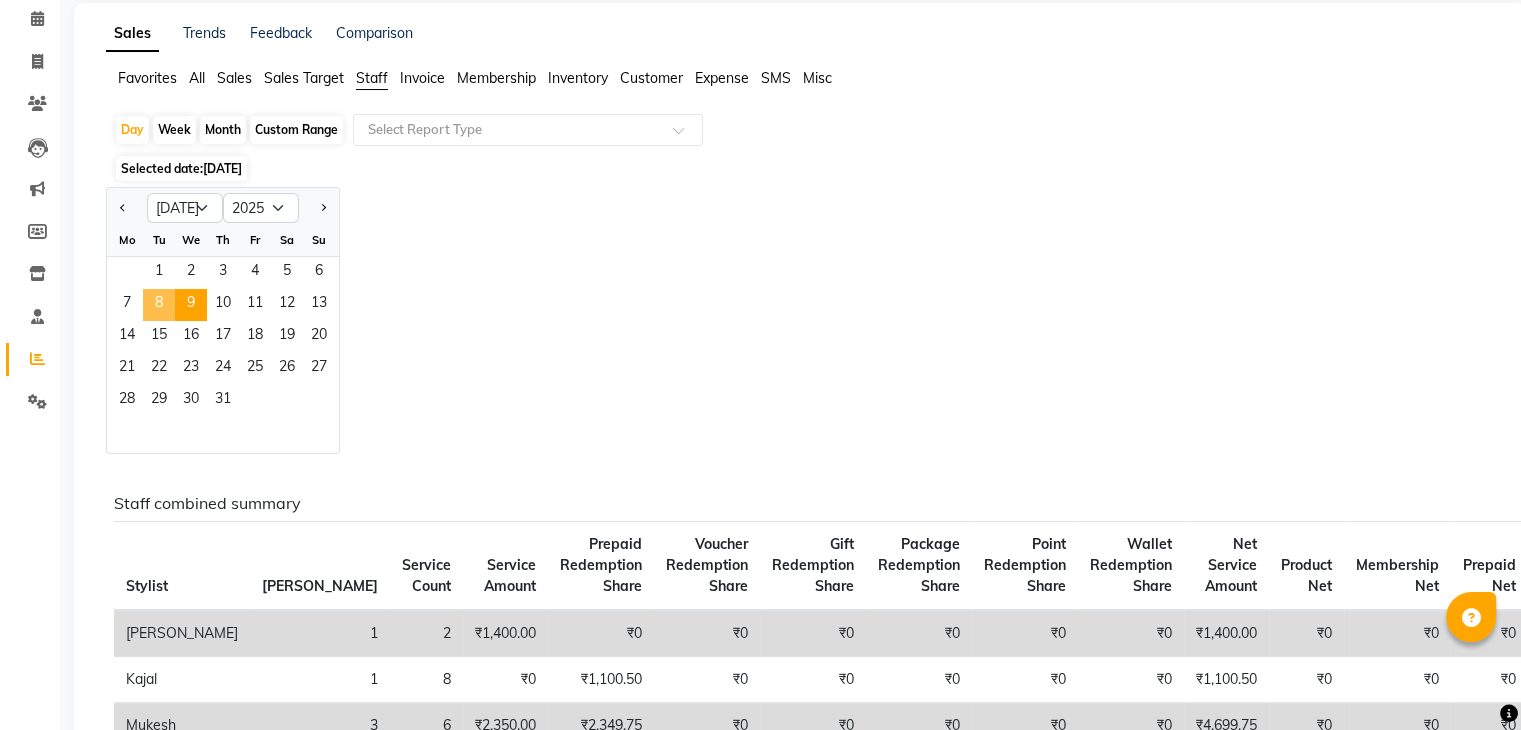 click on "8" 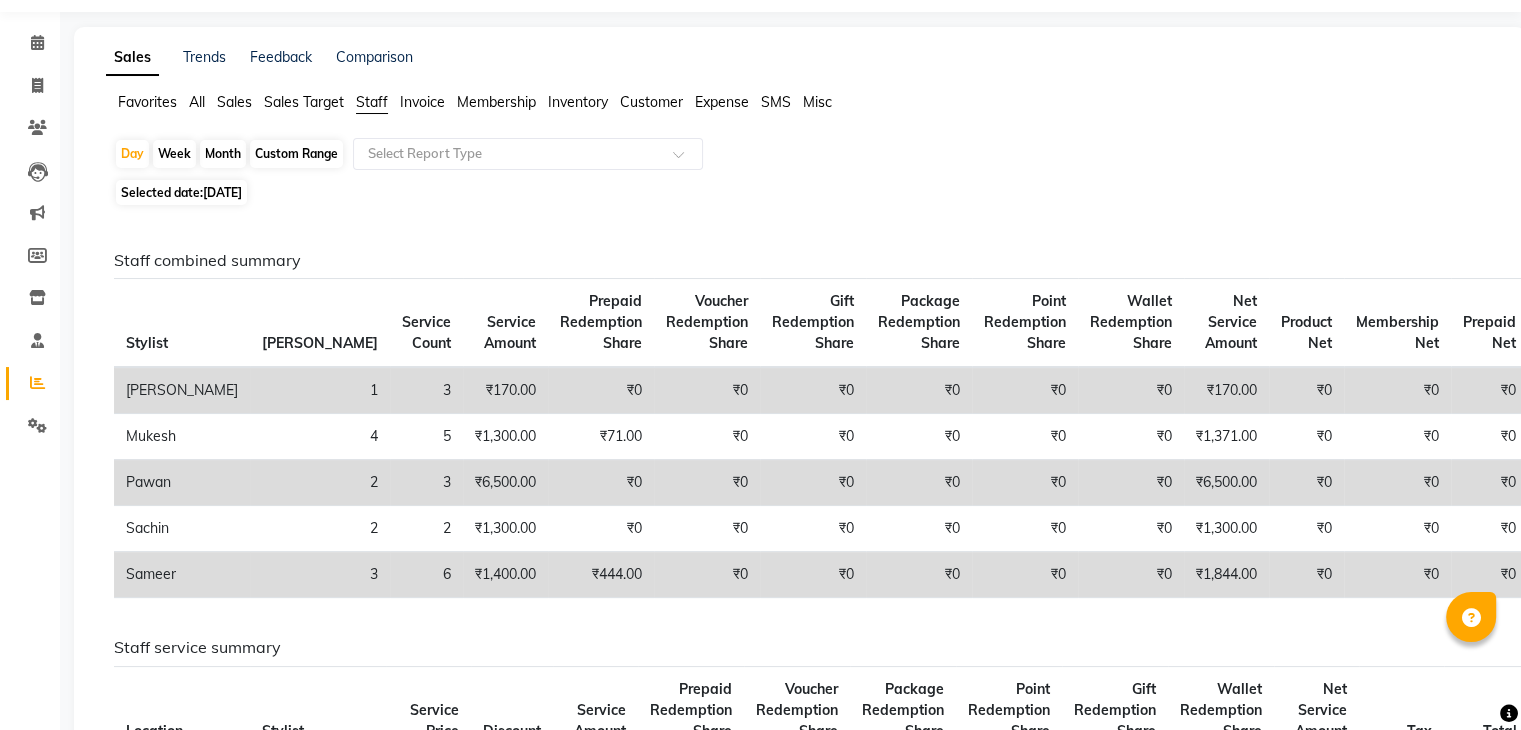 scroll, scrollTop: 60, scrollLeft: 0, axis: vertical 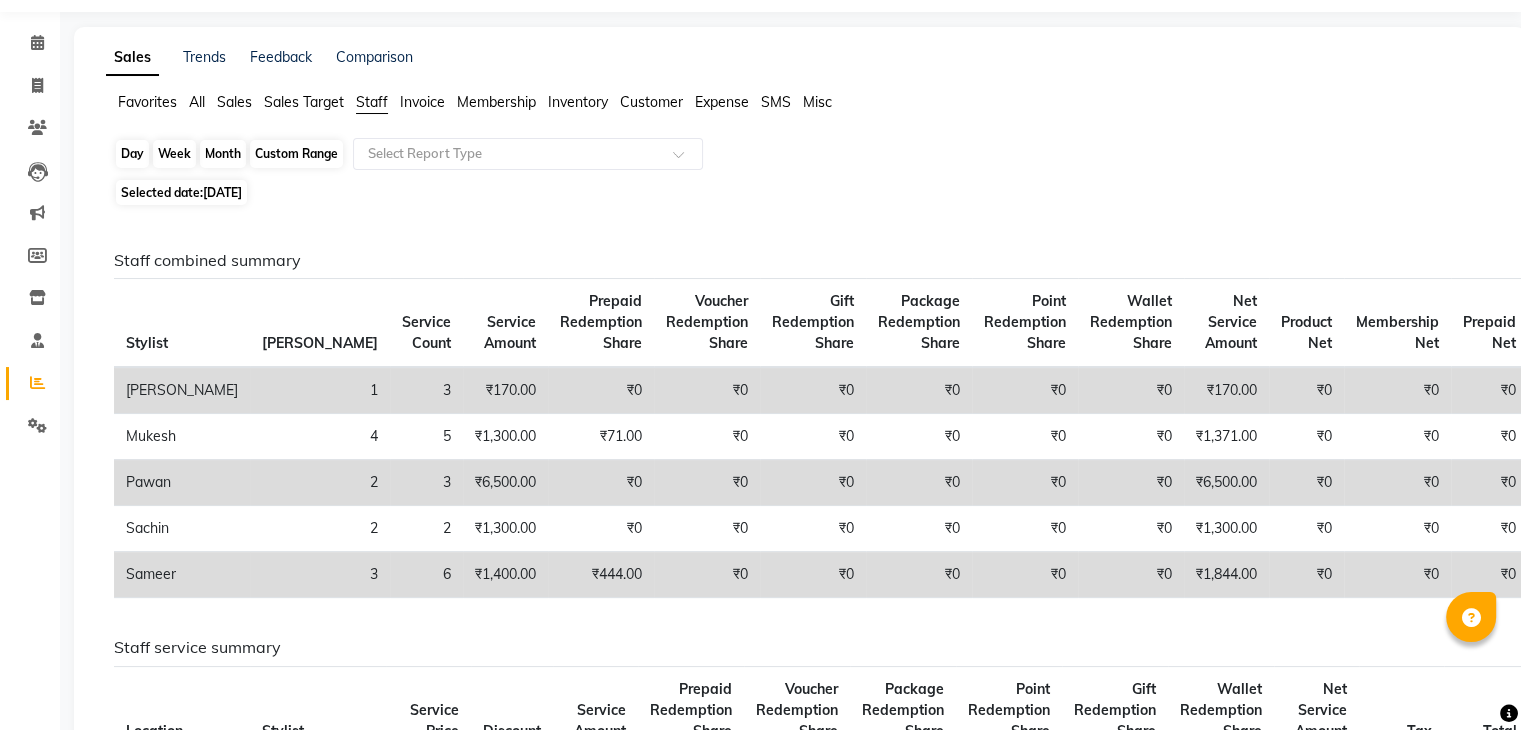 click on "Day" 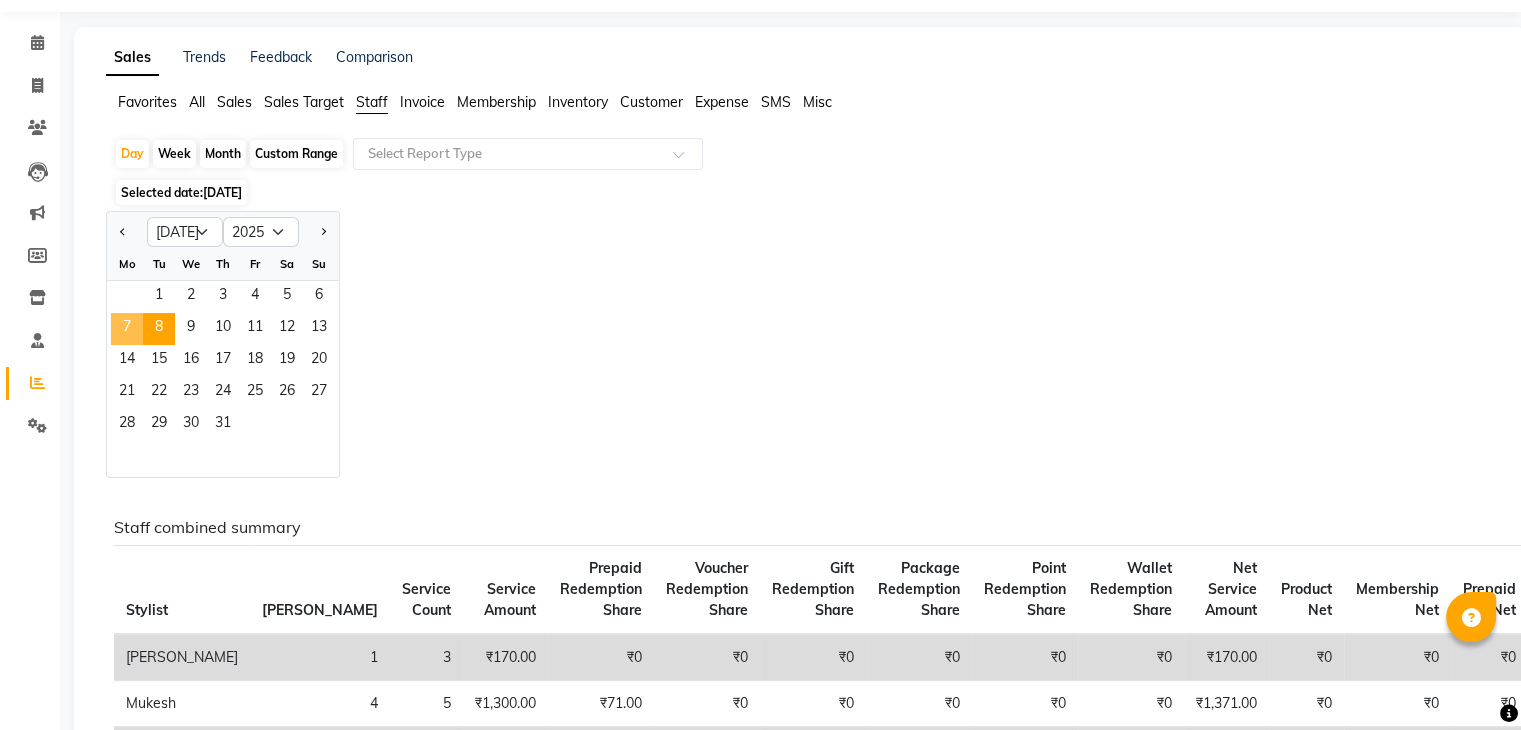 click on "7" 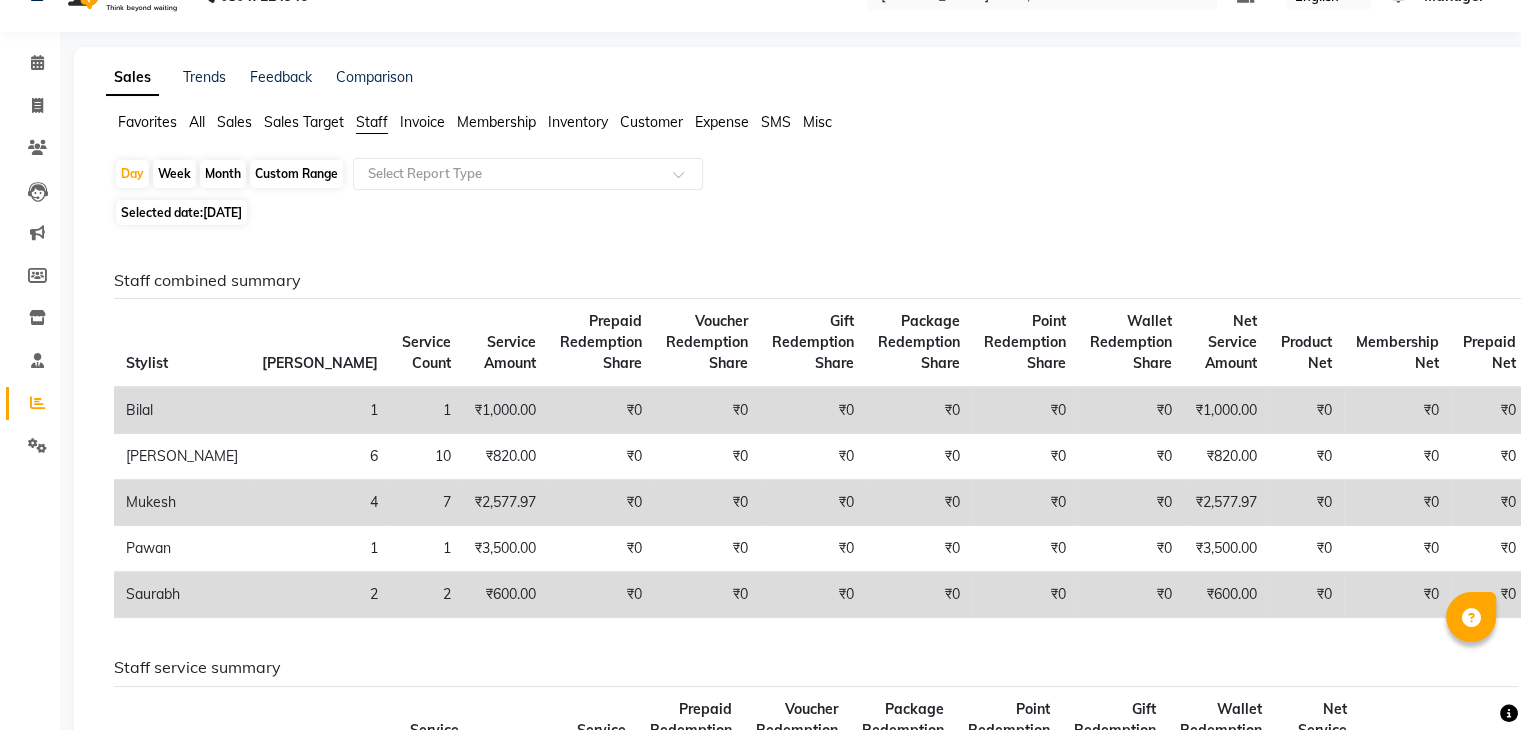 scroll, scrollTop: 0, scrollLeft: 0, axis: both 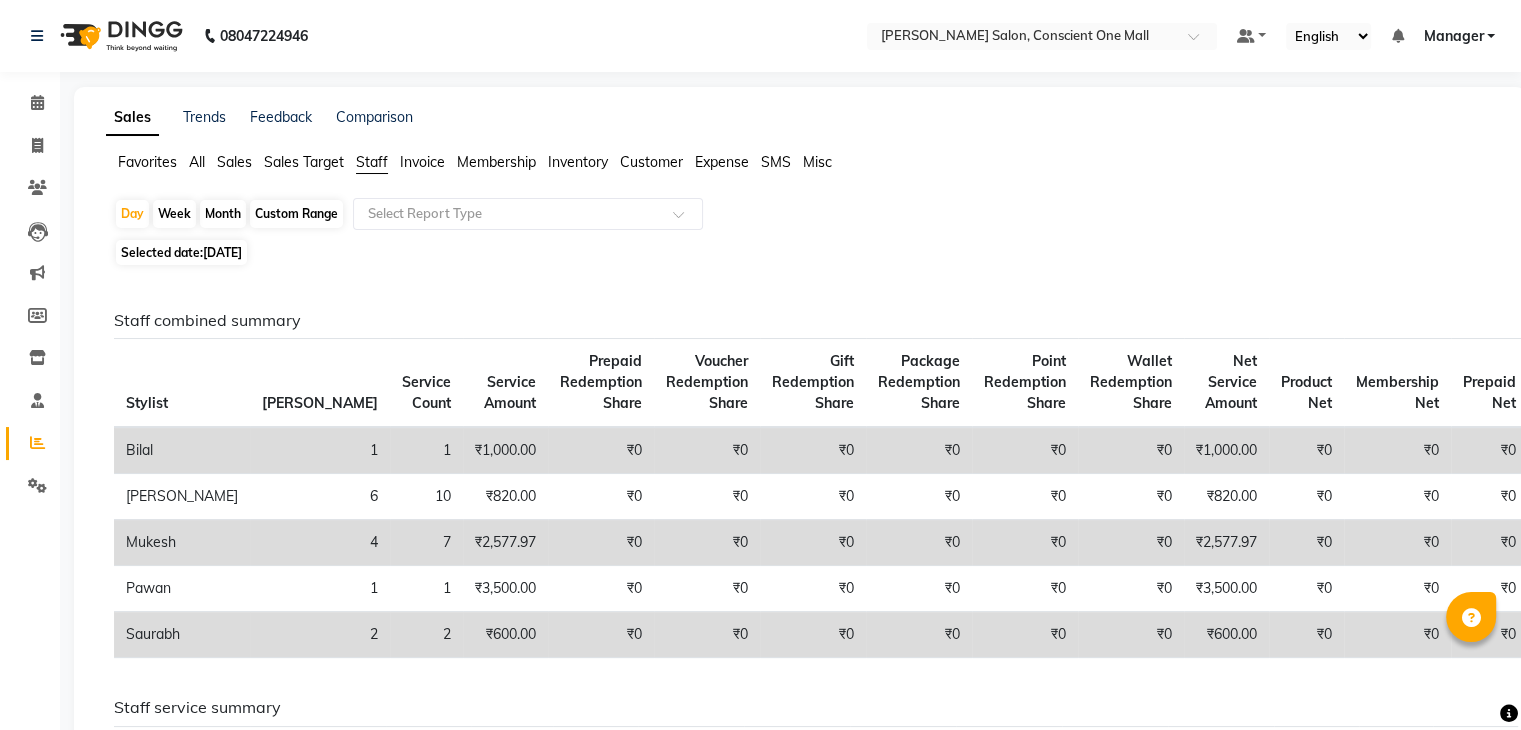 click on "Month" 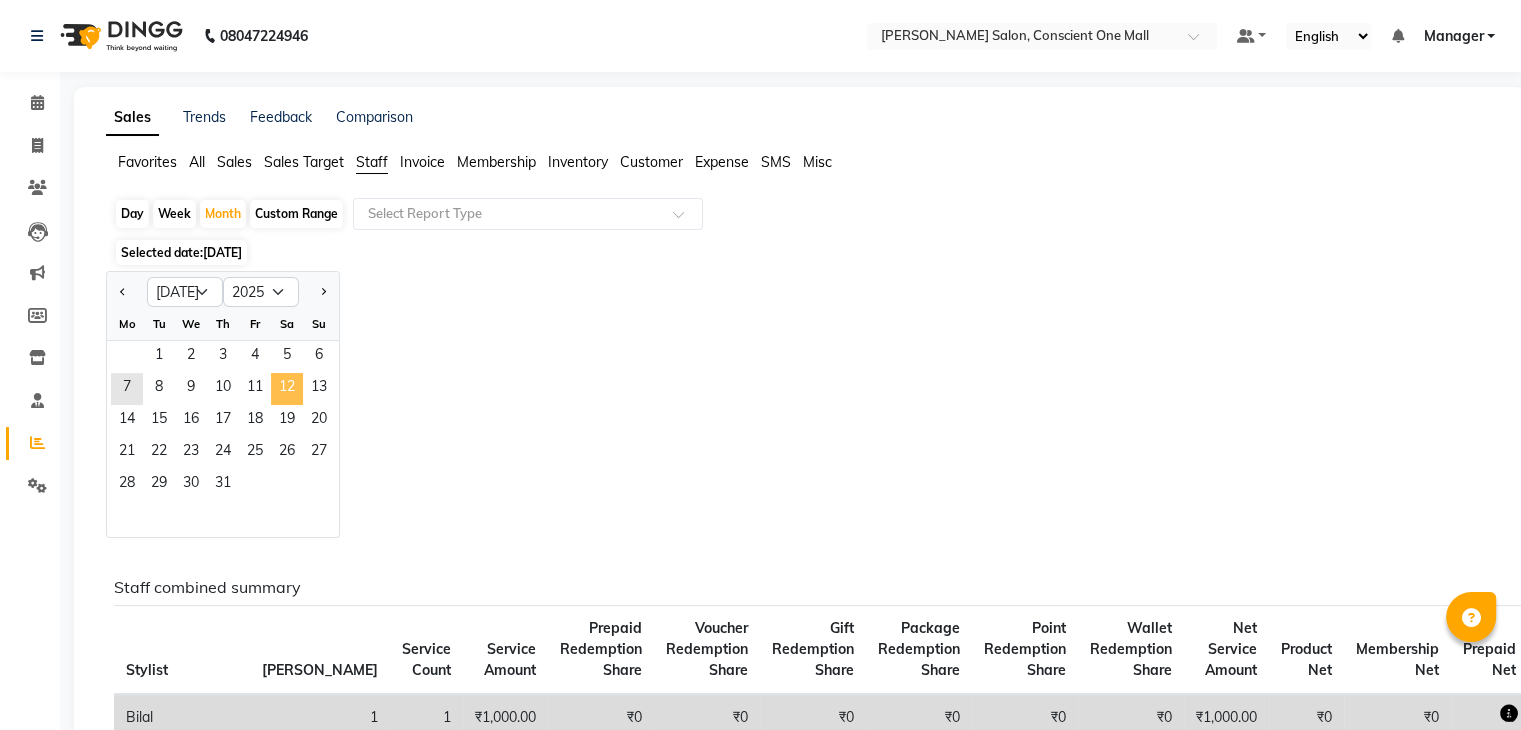 click on "12" 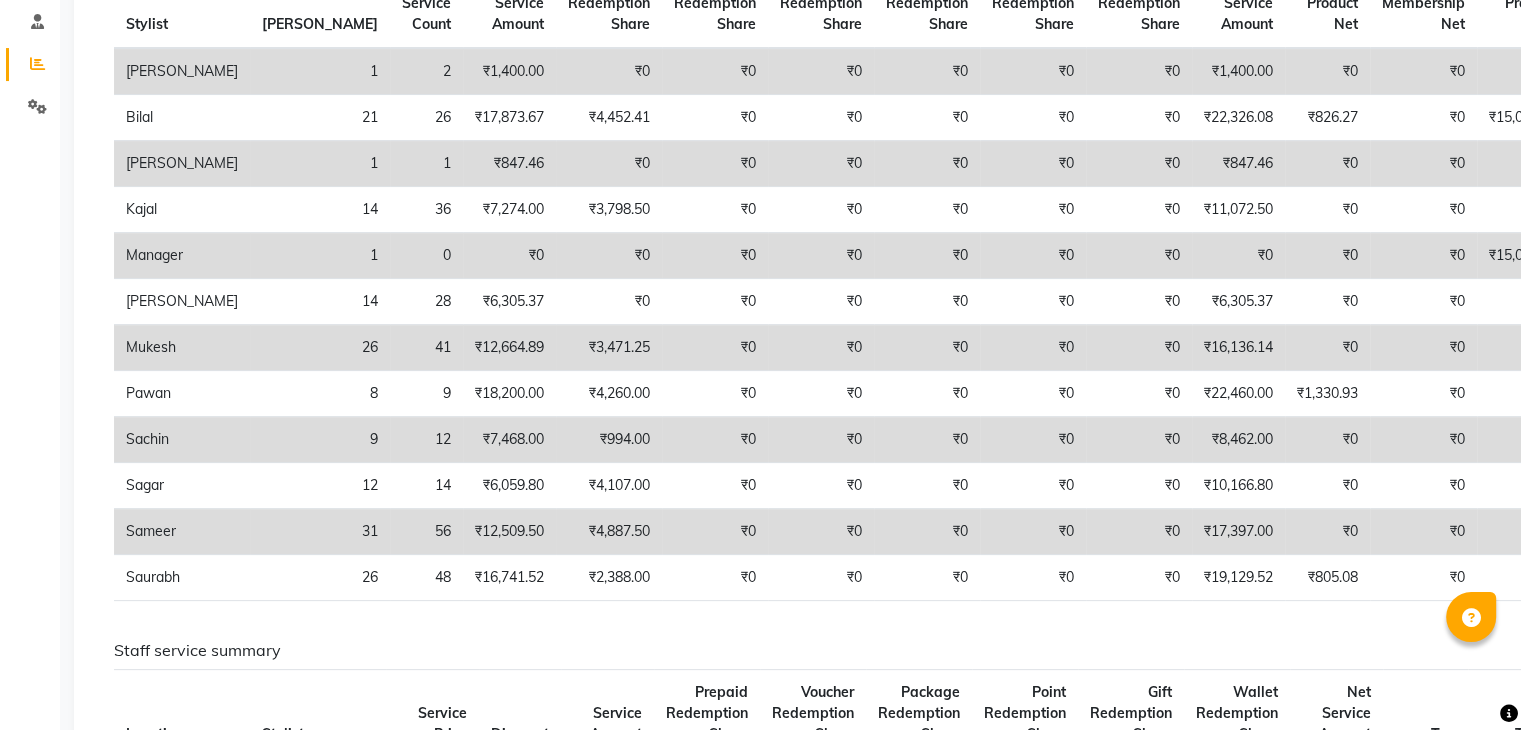 scroll, scrollTop: 380, scrollLeft: 0, axis: vertical 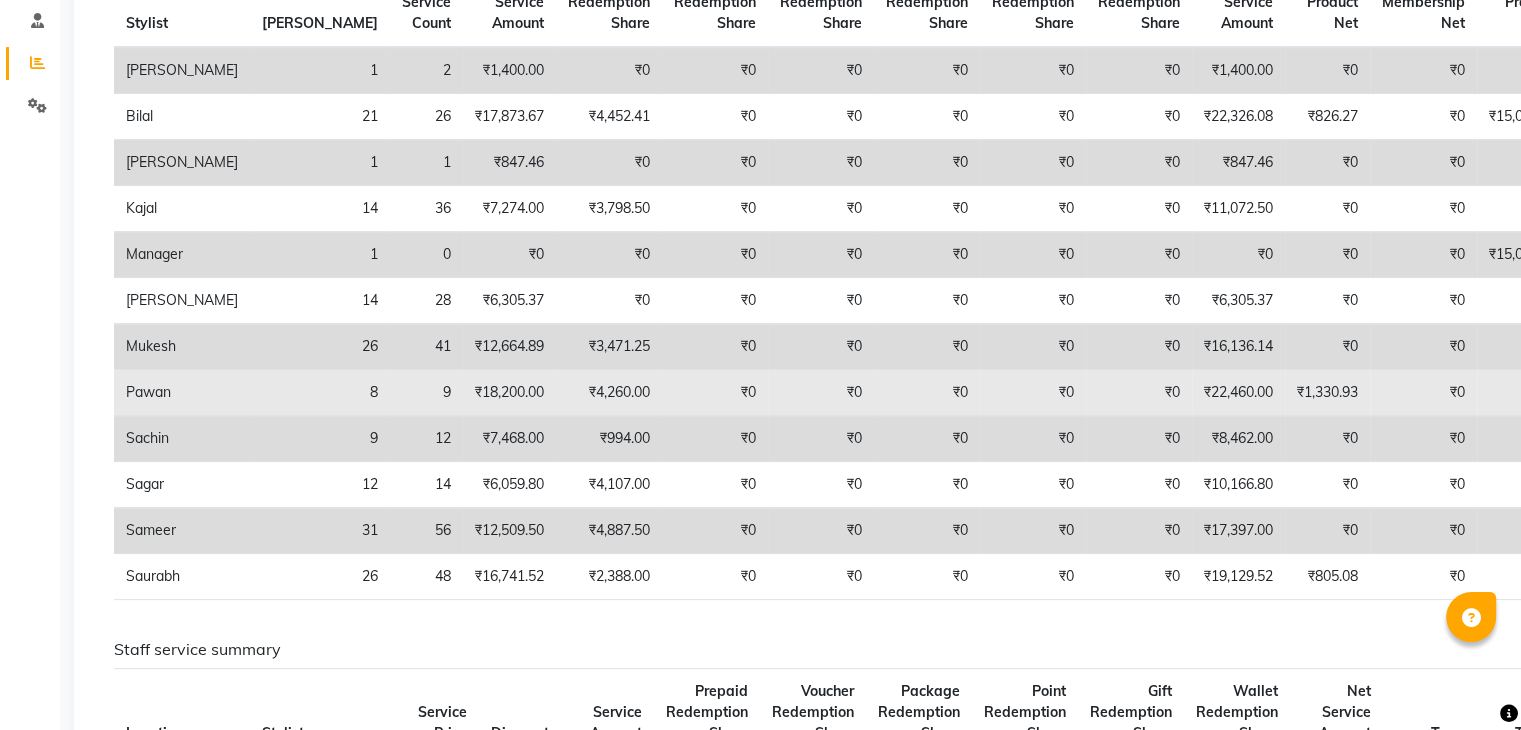 click on "₹0" 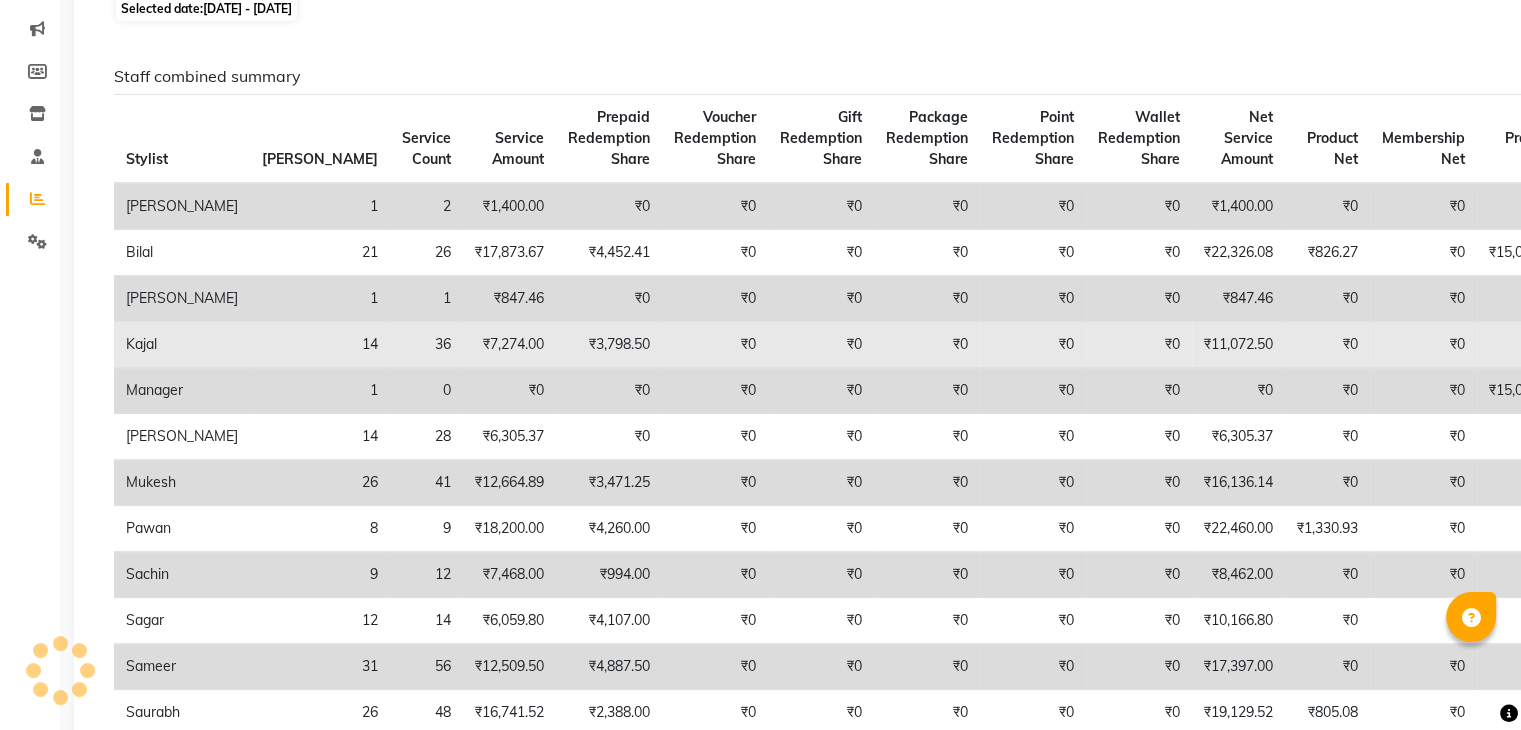 scroll, scrollTop: 0, scrollLeft: 0, axis: both 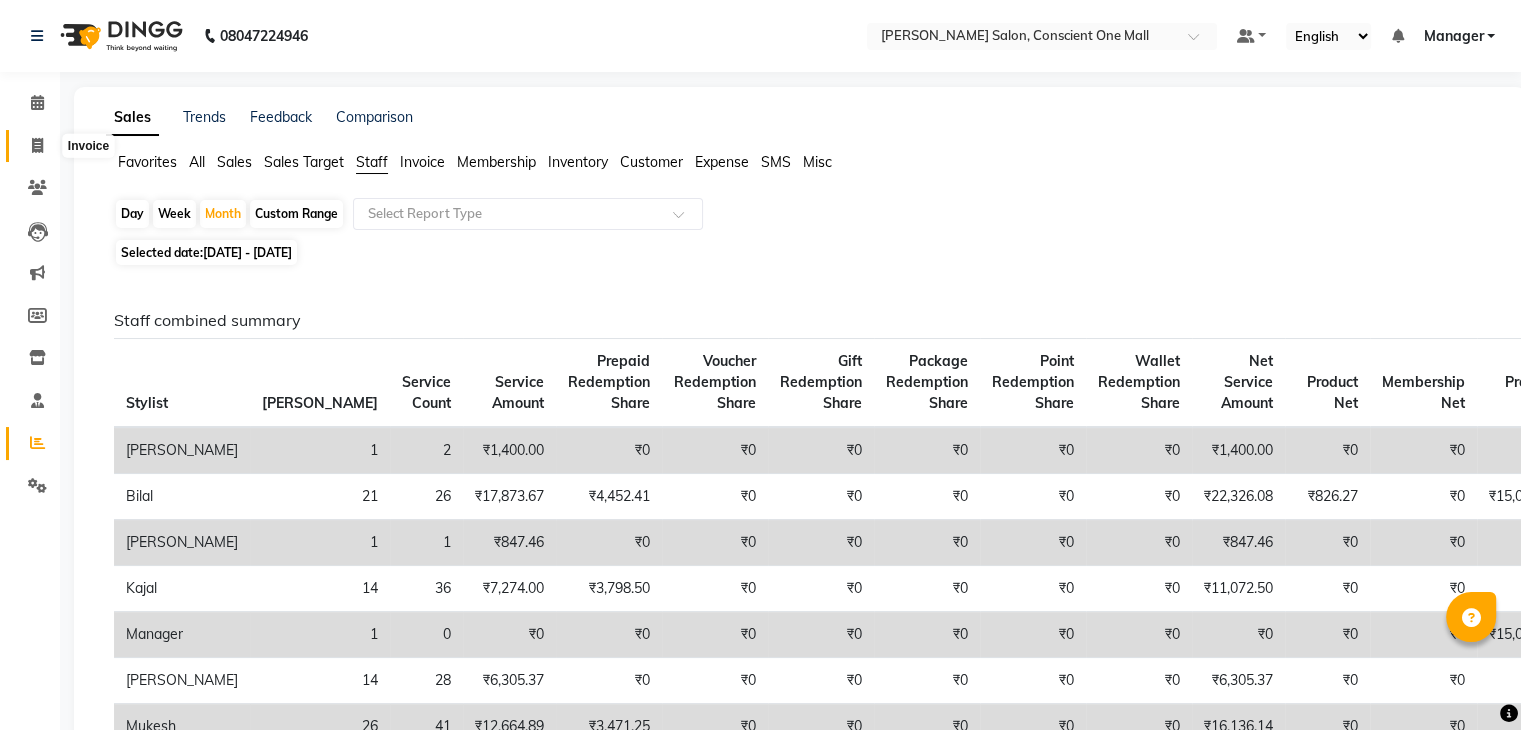 click 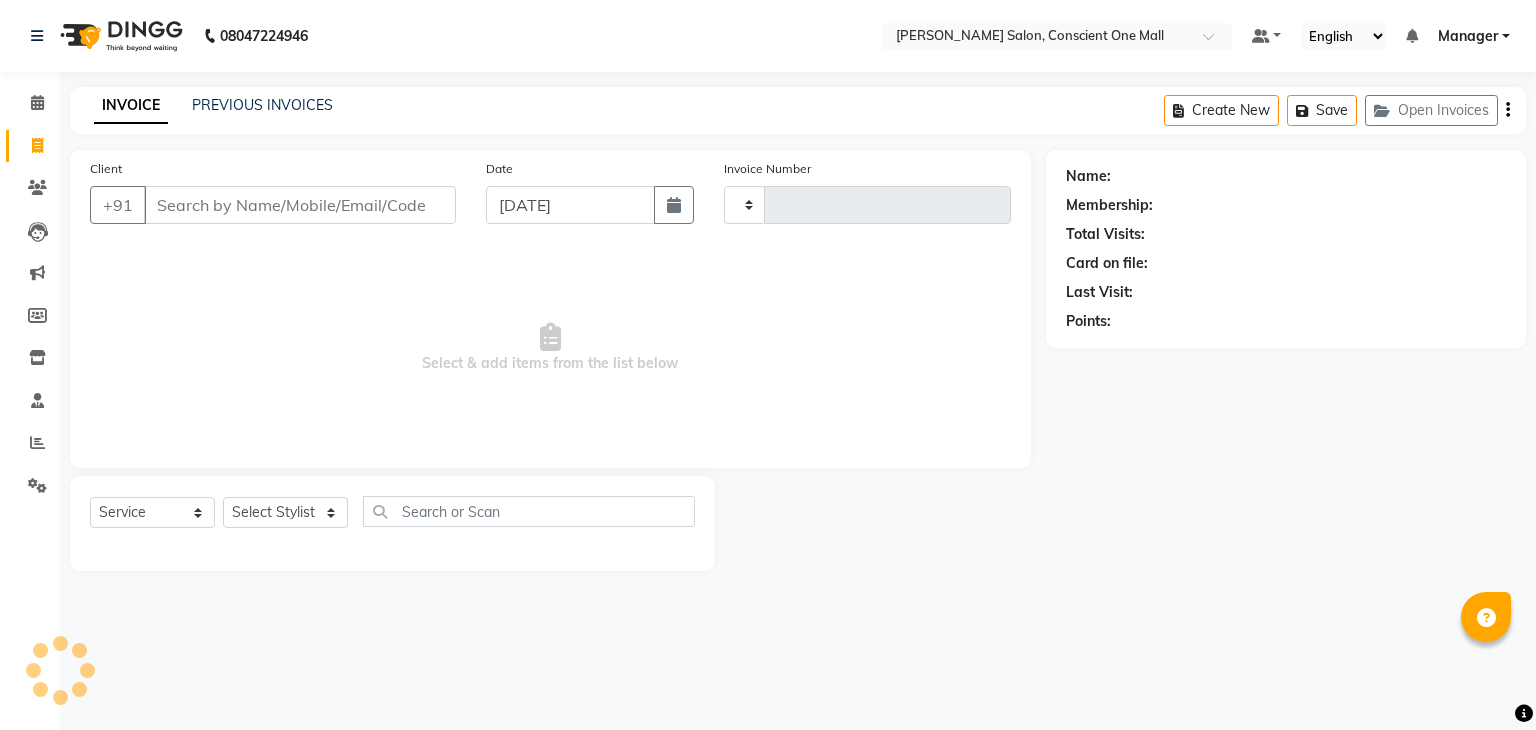 type on "1354" 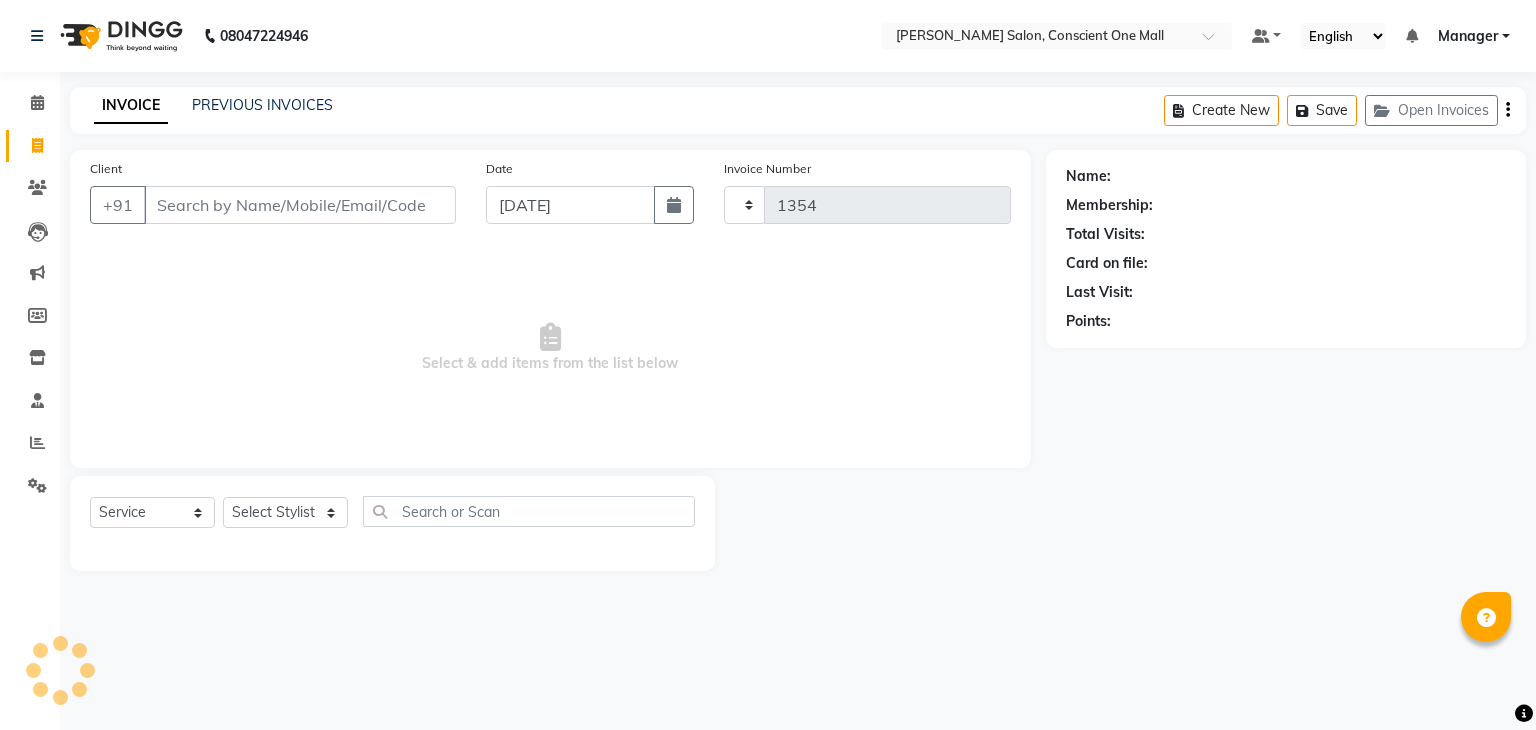 select on "7575" 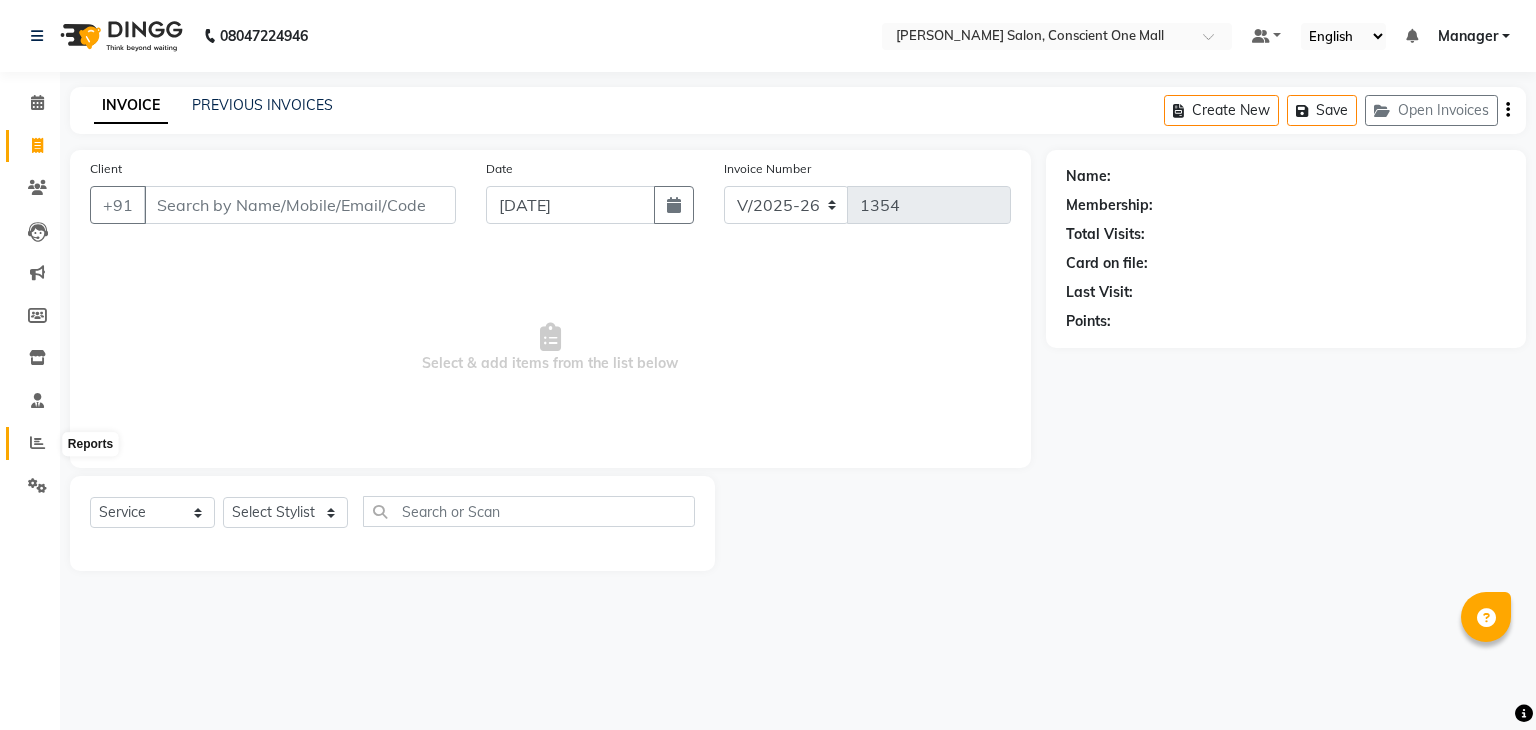 click 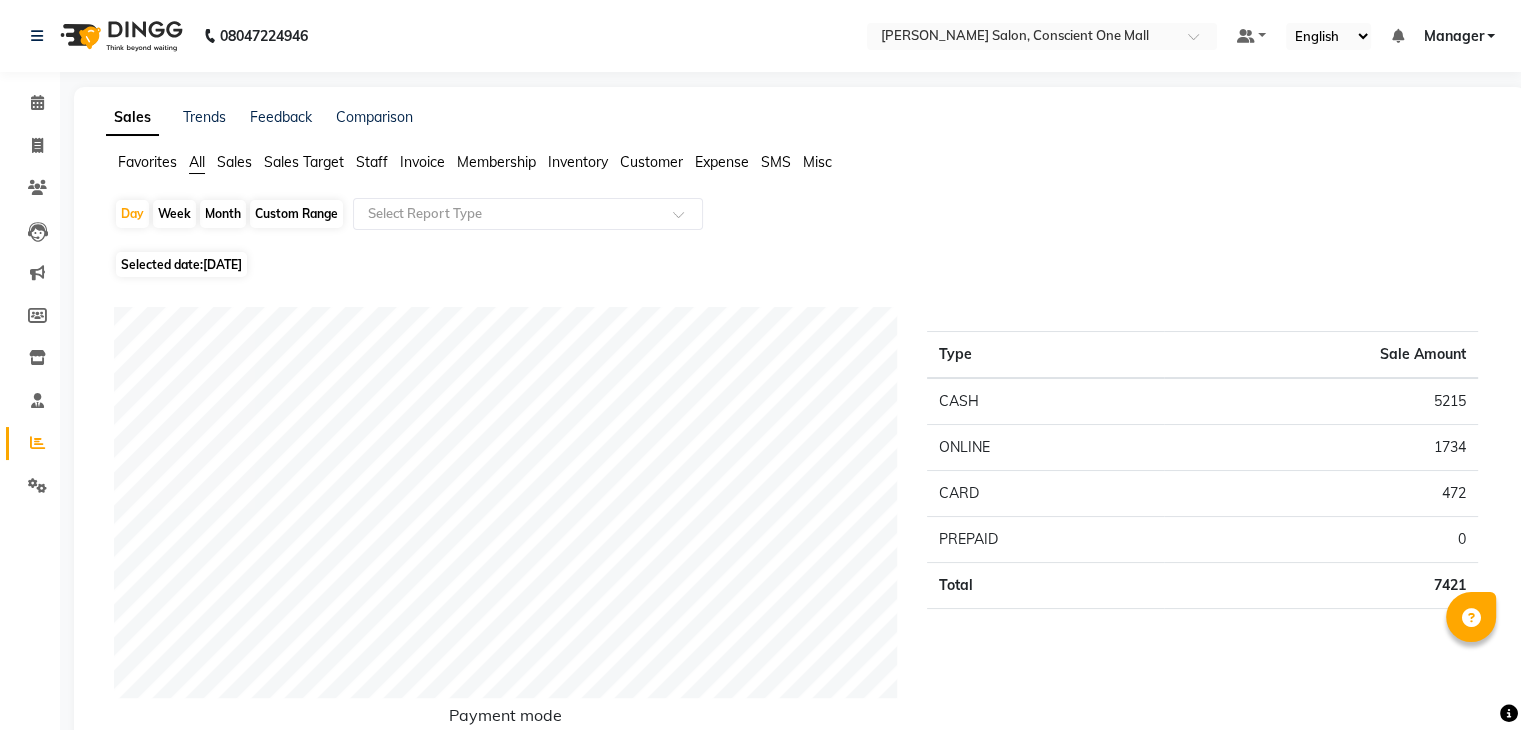 click on "Staff" 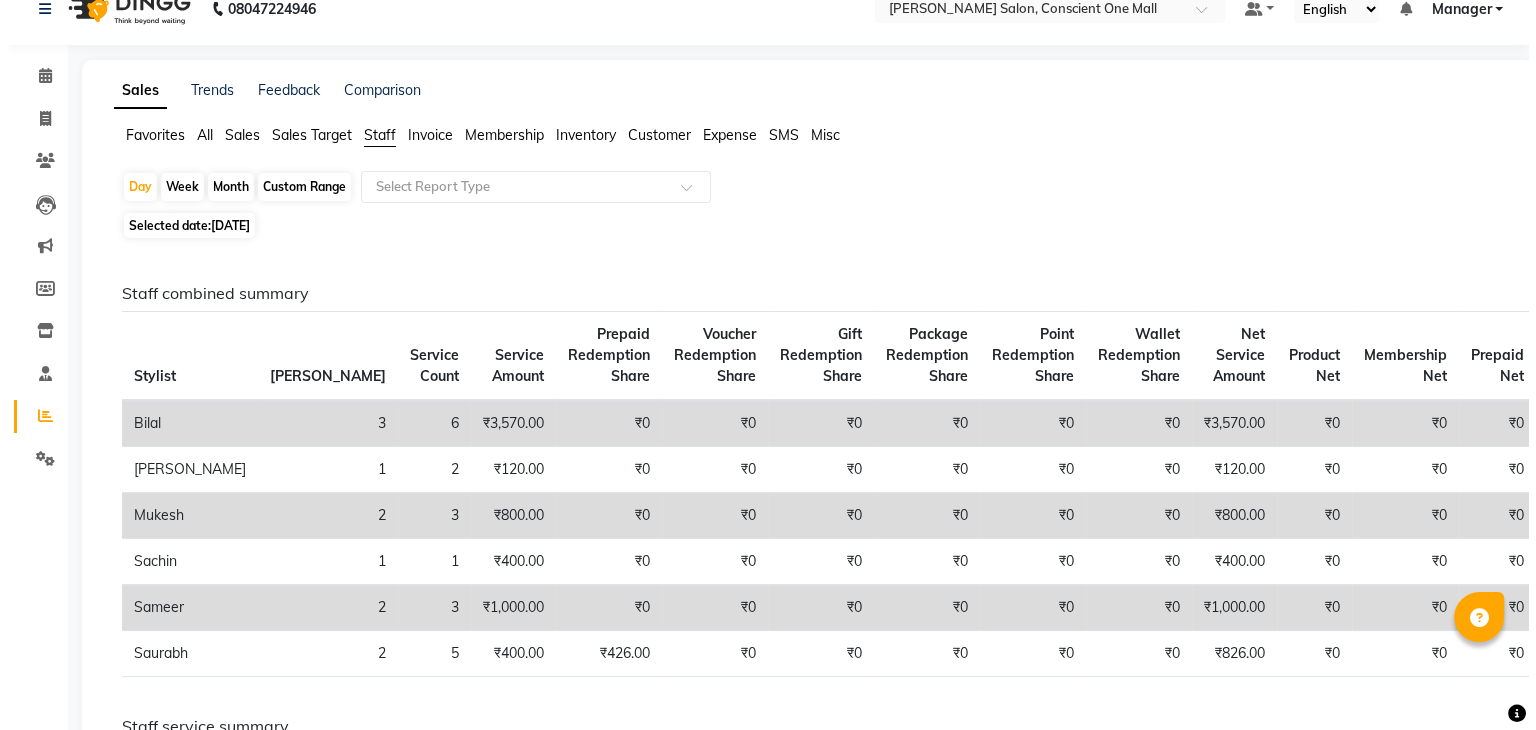 scroll, scrollTop: 0, scrollLeft: 0, axis: both 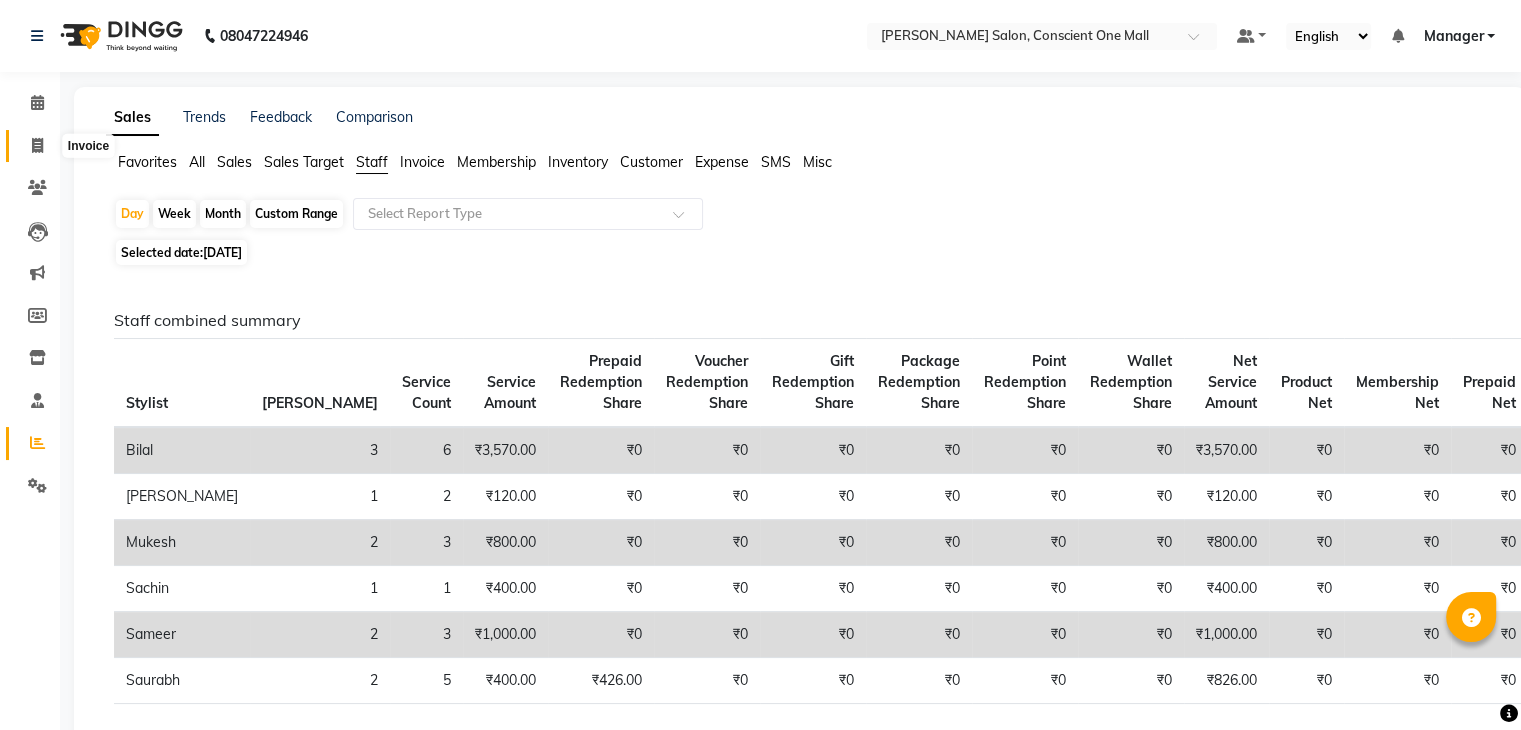 click 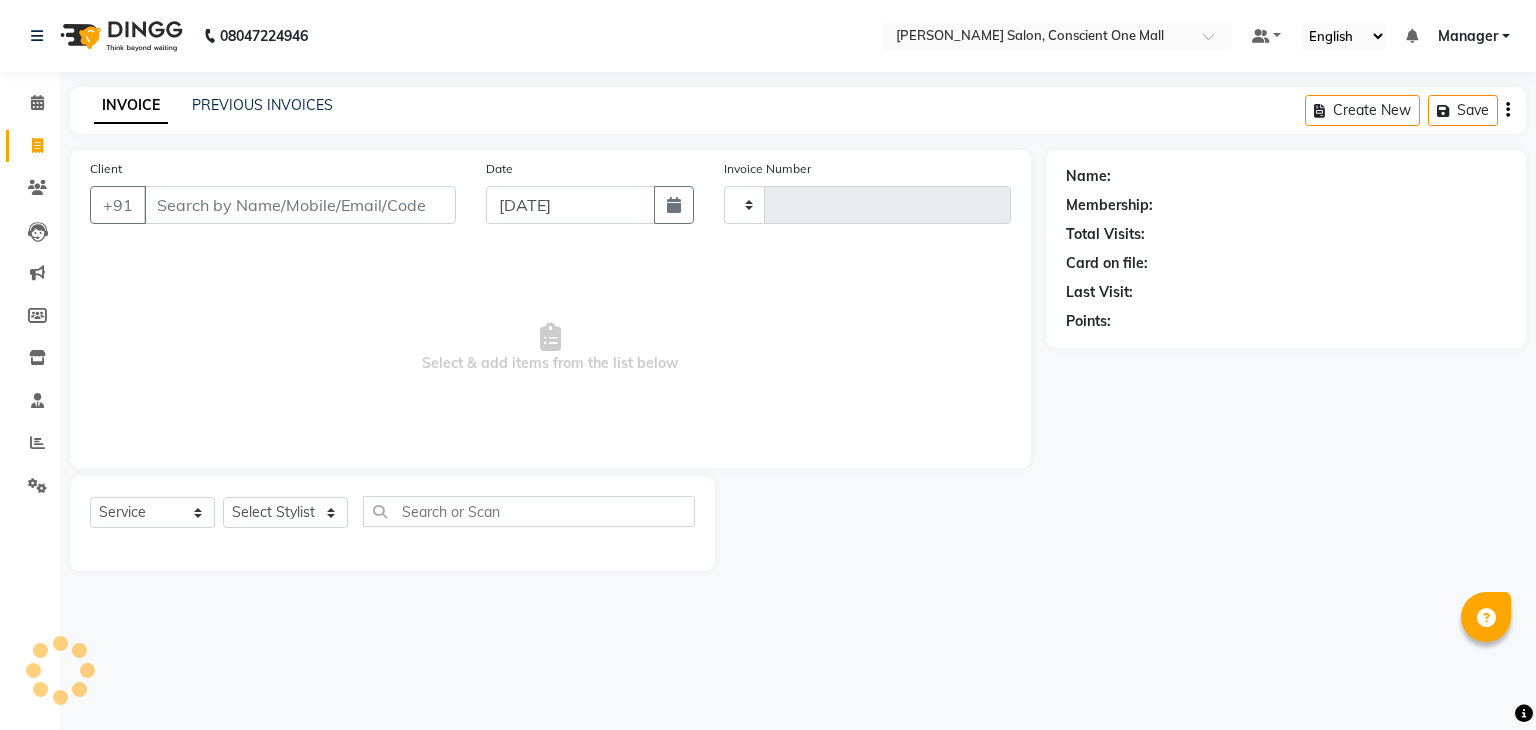type on "1354" 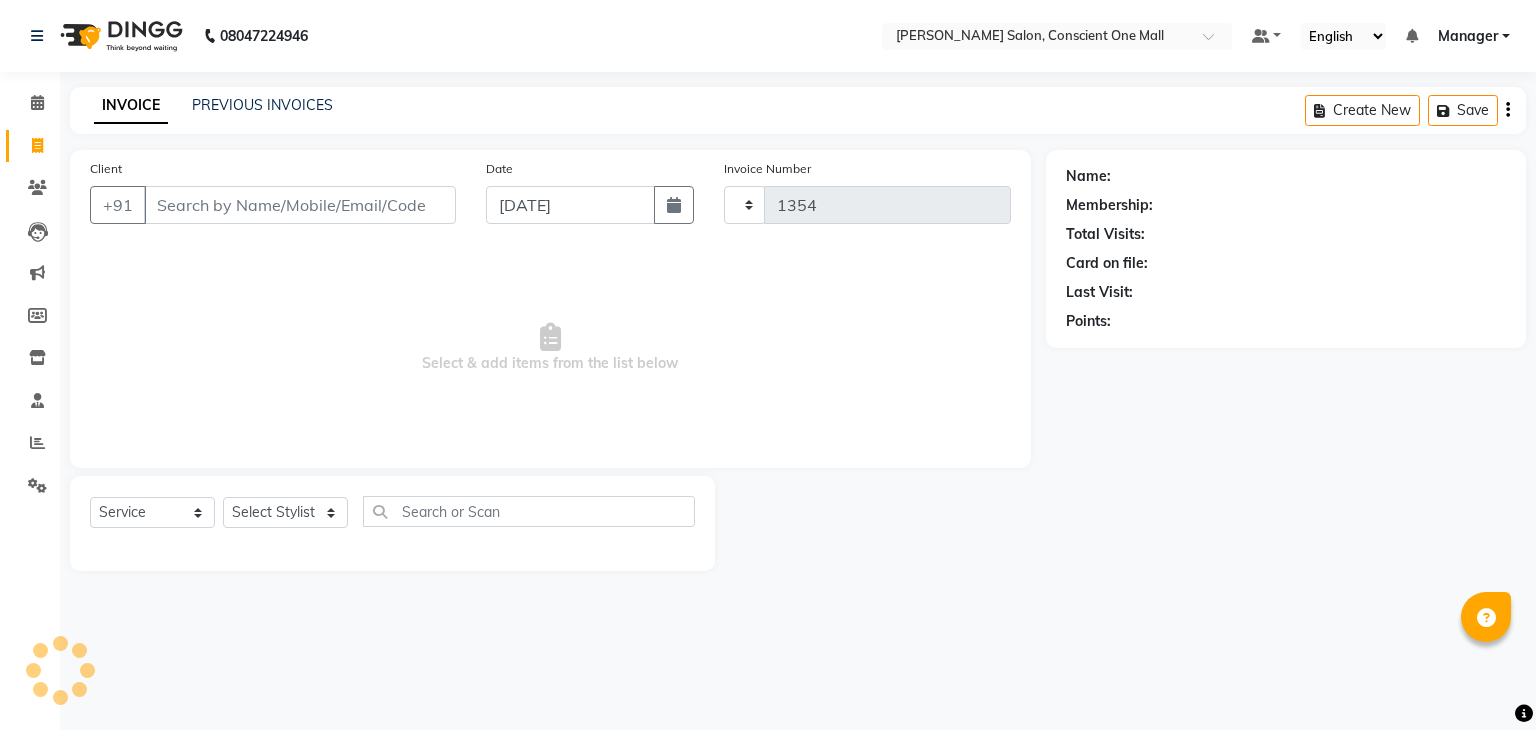 select on "7575" 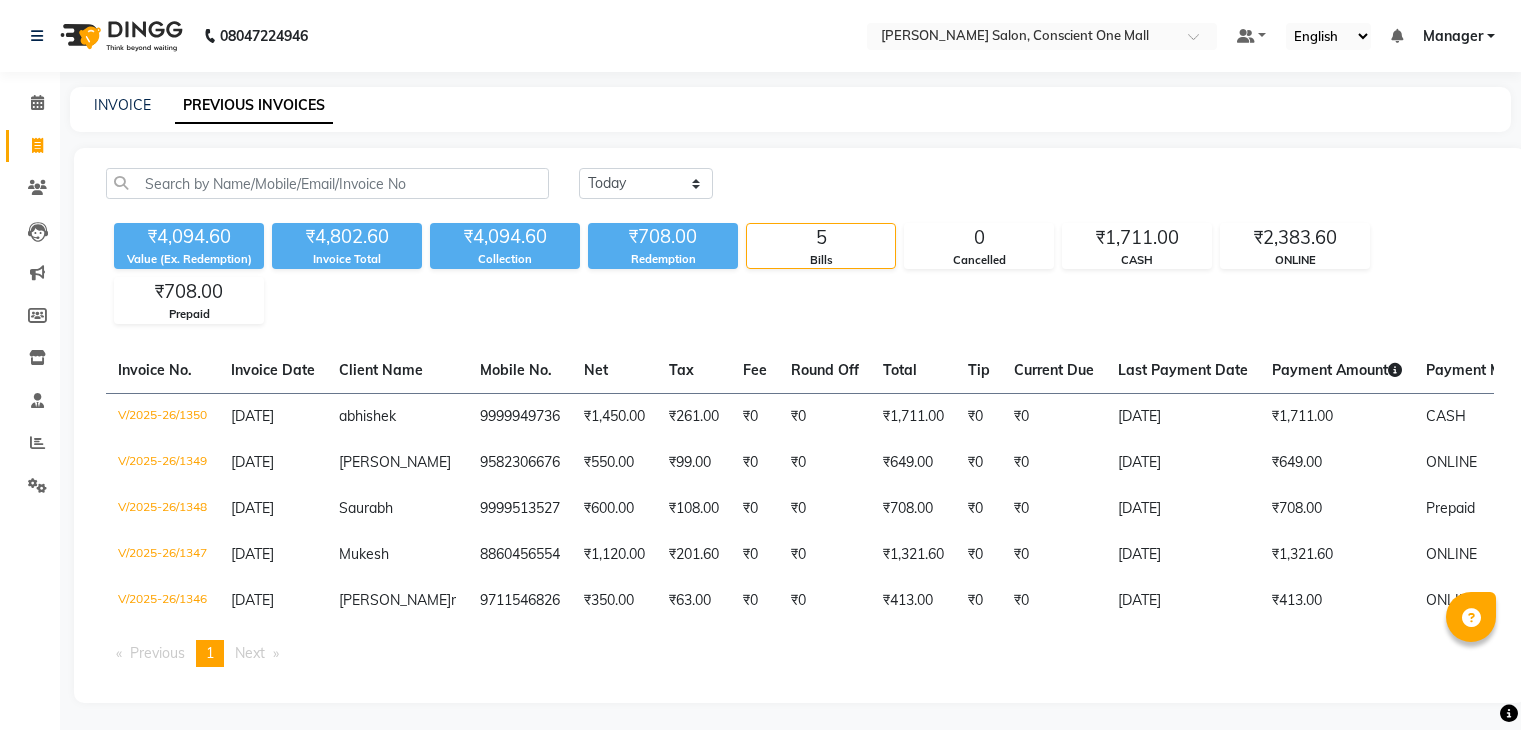 scroll, scrollTop: 0, scrollLeft: 0, axis: both 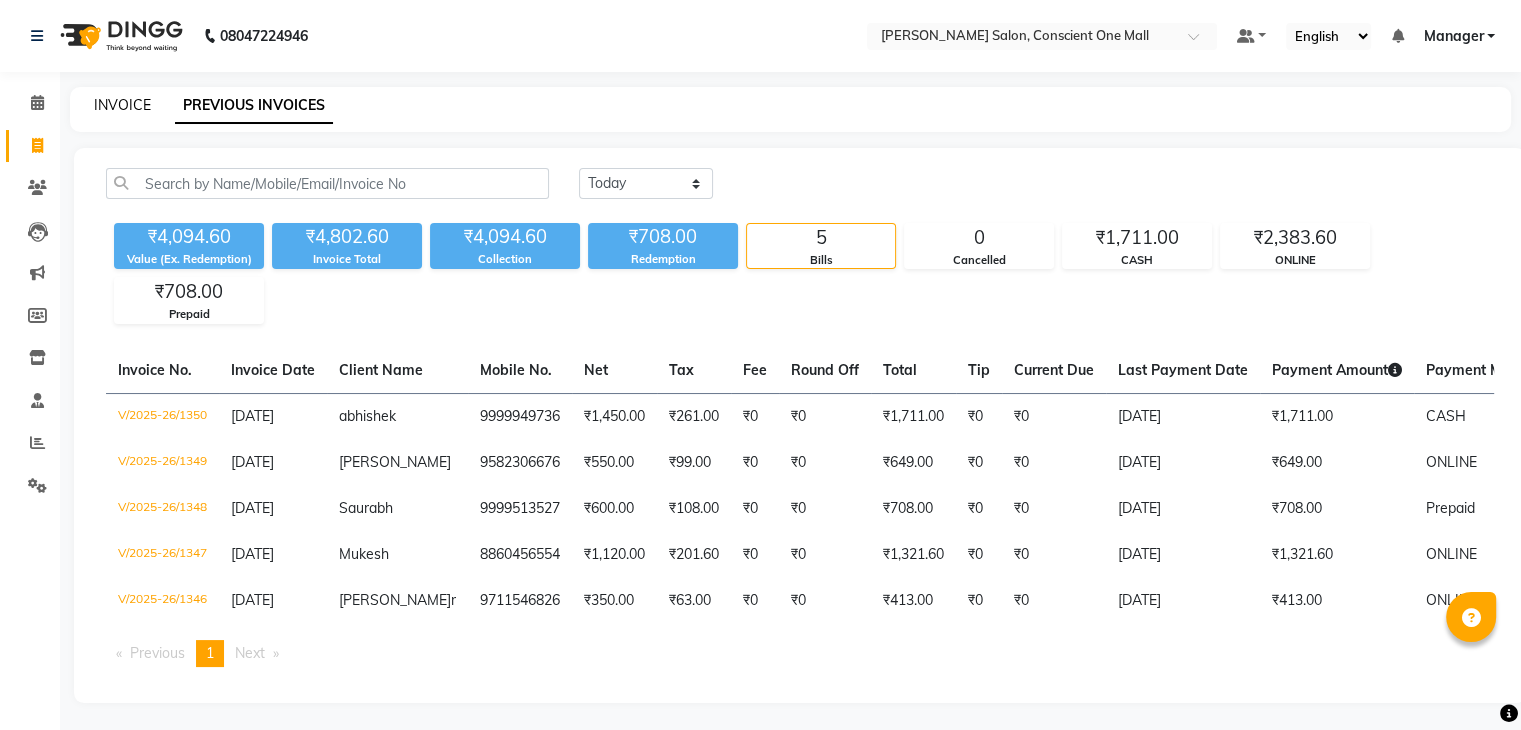click on "INVOICE" 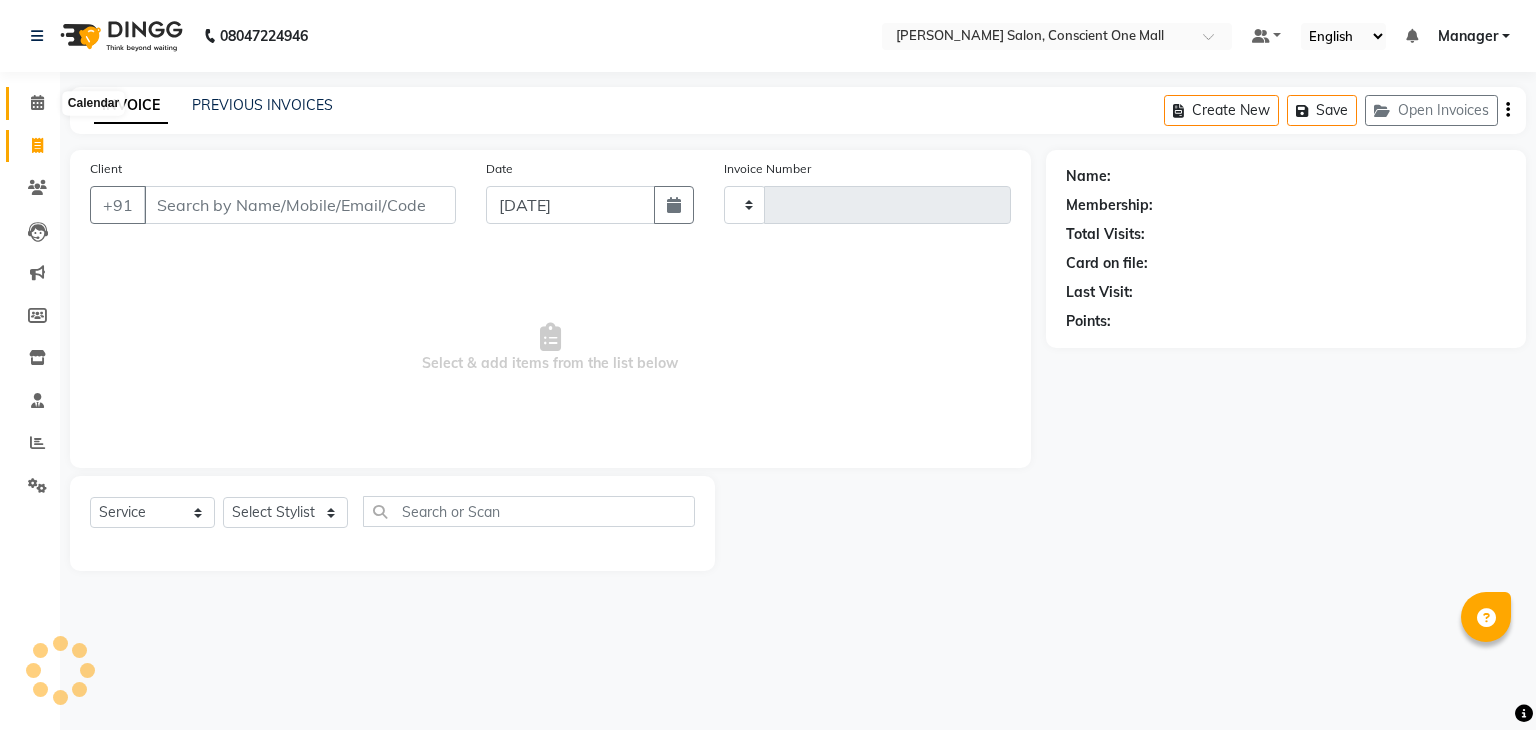 type on "1354" 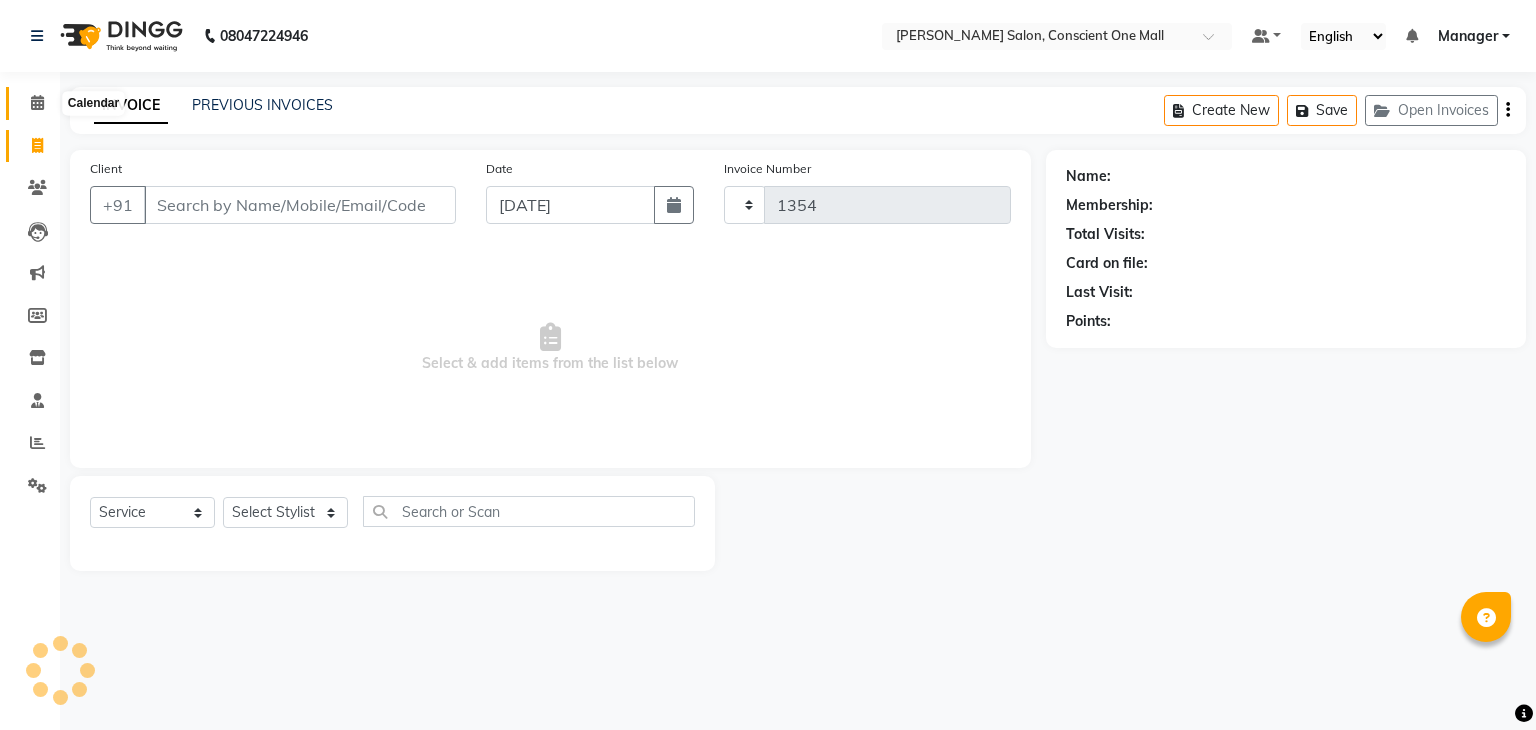select on "7575" 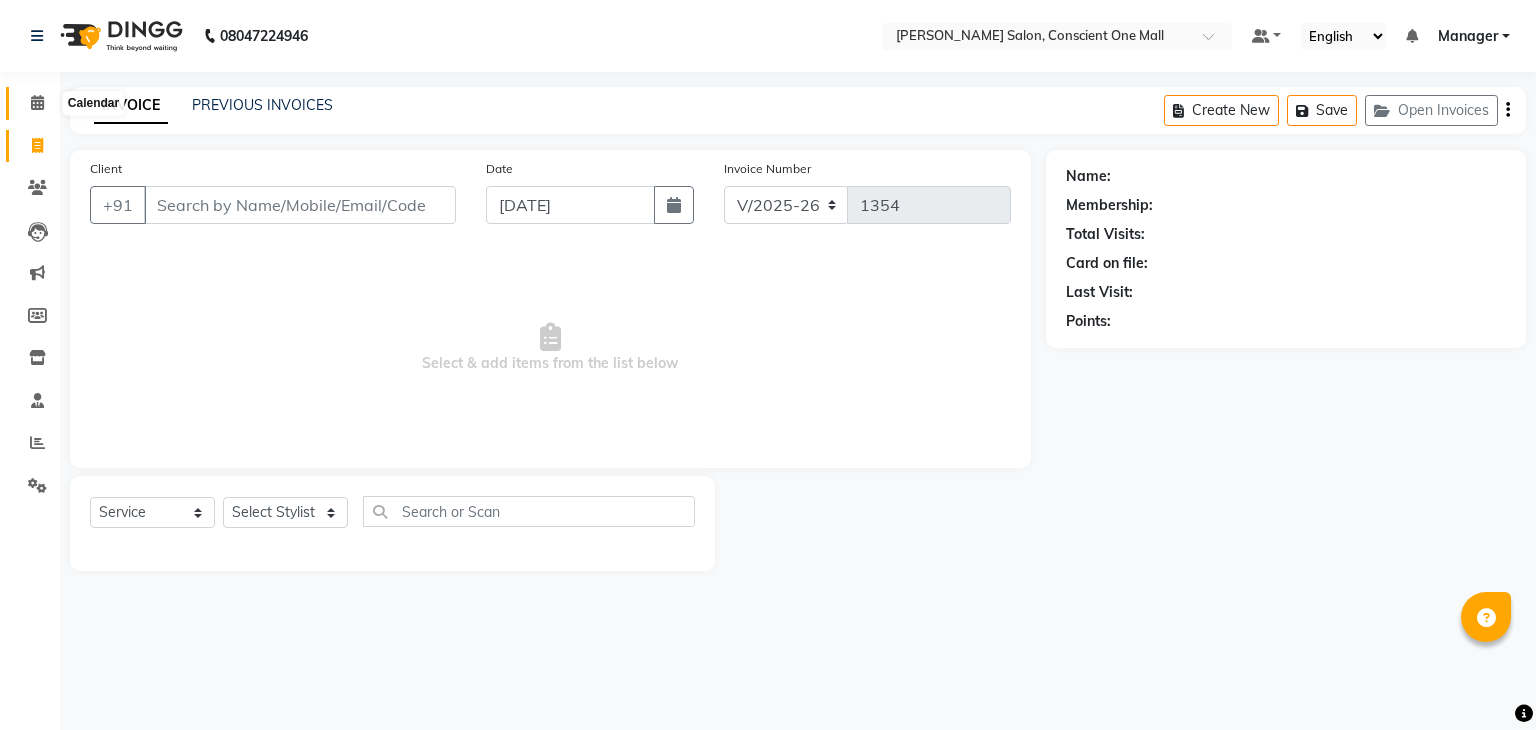 click 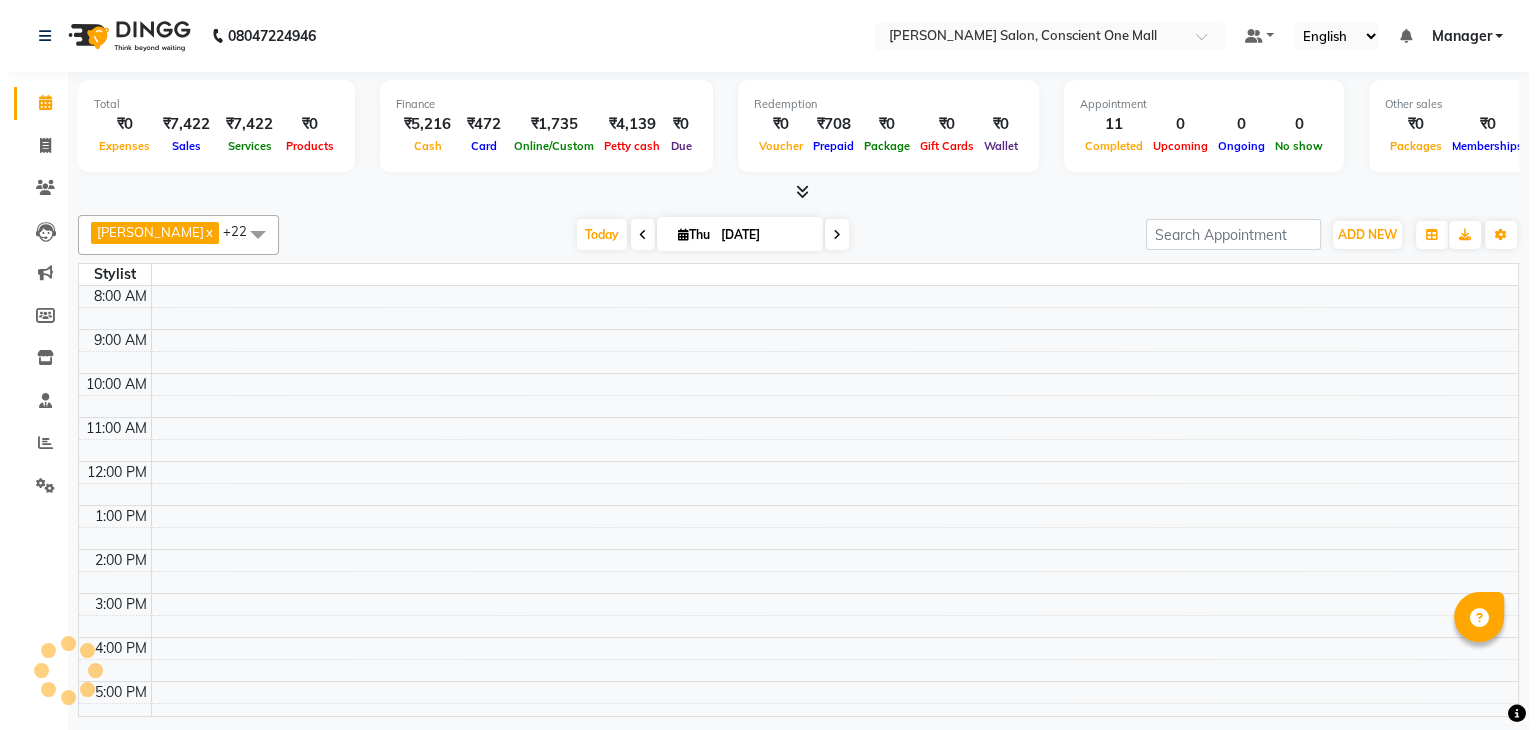 scroll, scrollTop: 0, scrollLeft: 0, axis: both 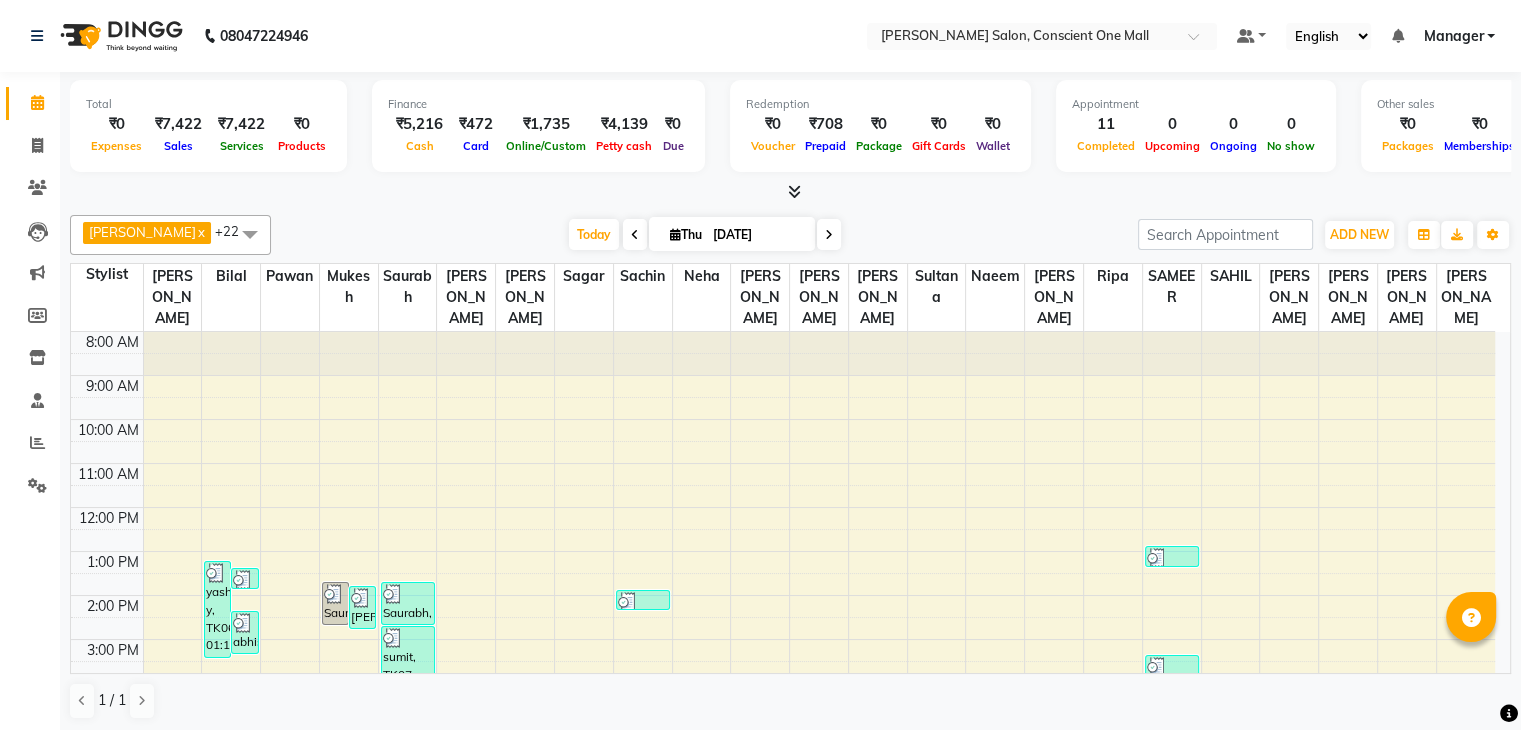 click at bounding box center [790, 192] 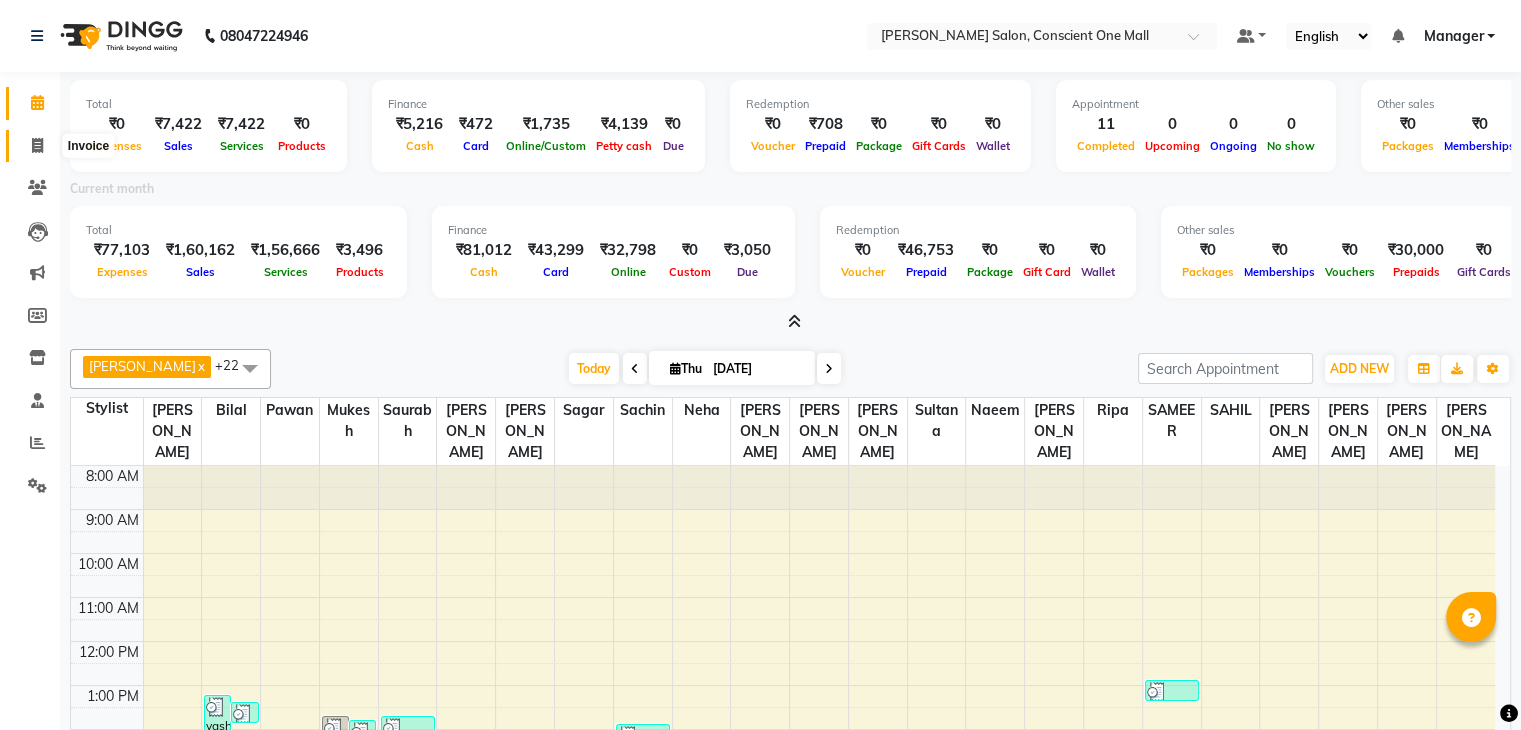 click 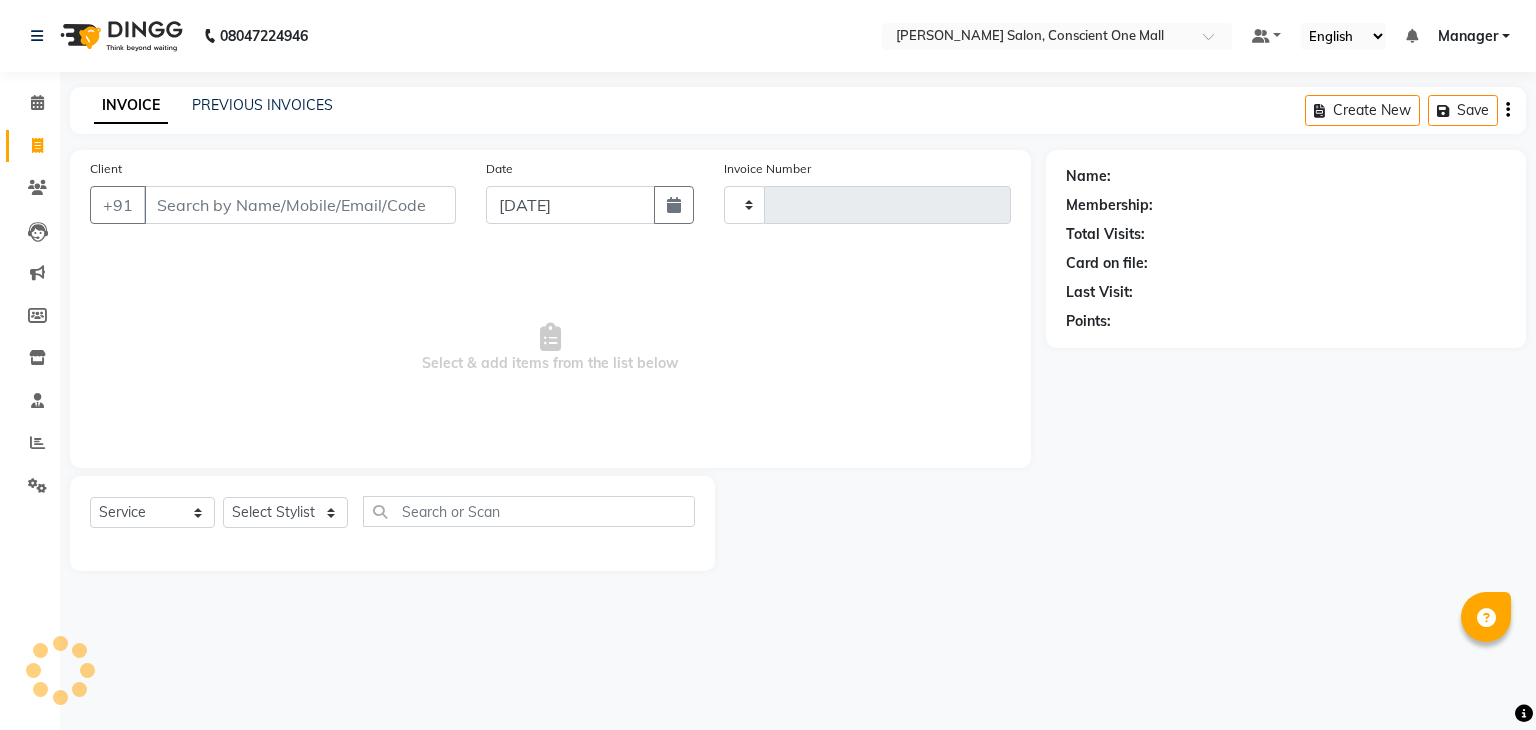 type on "1354" 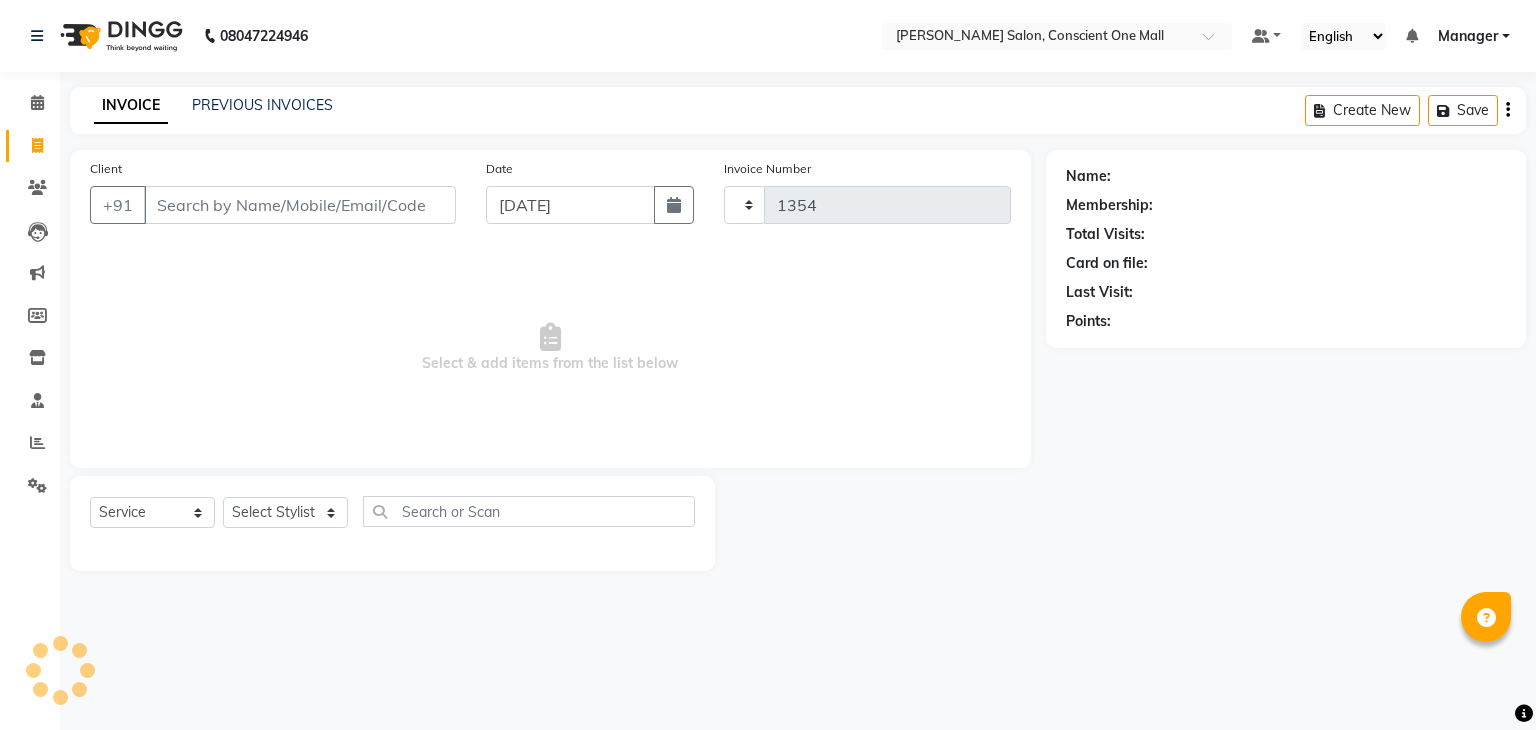 select on "7575" 